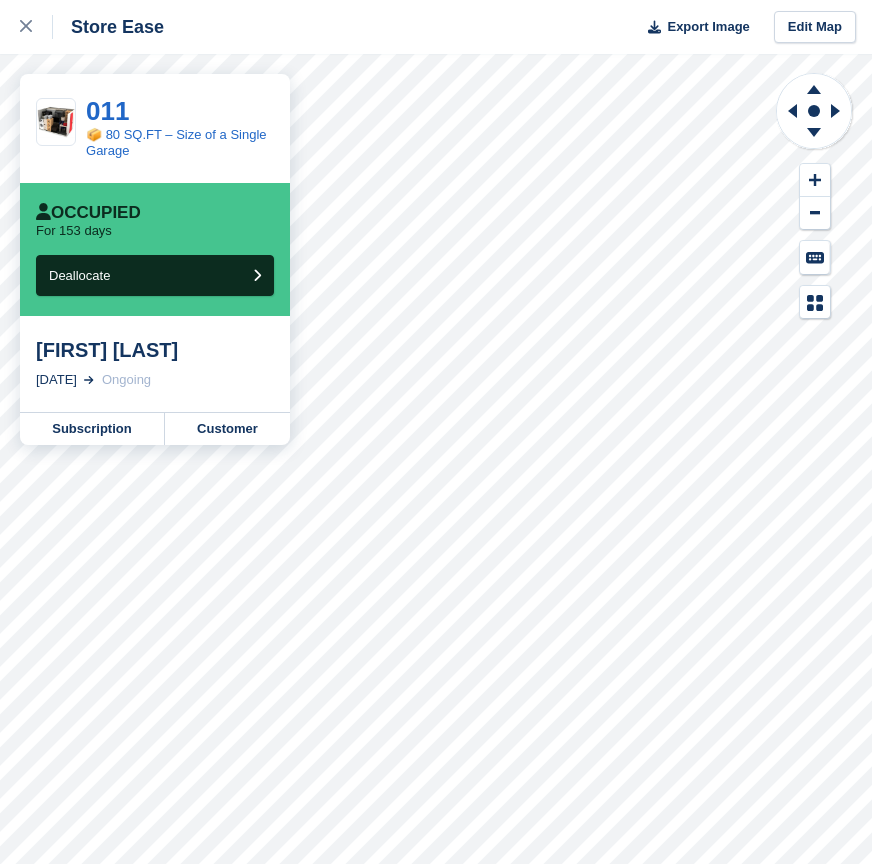 scroll, scrollTop: 0, scrollLeft: 0, axis: both 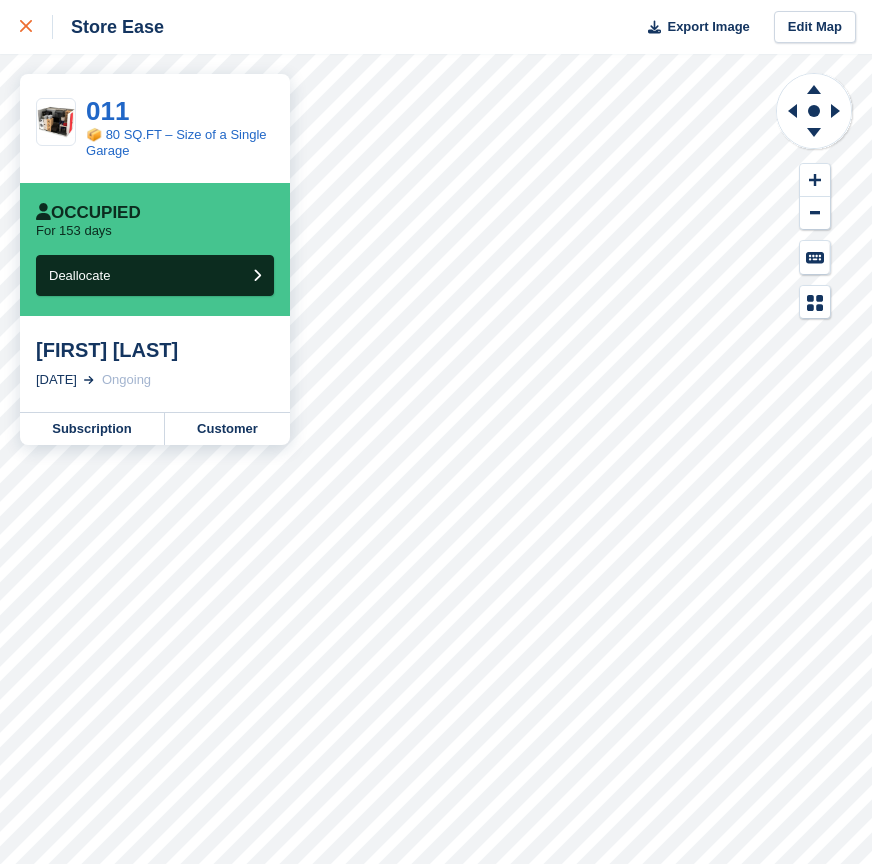 click 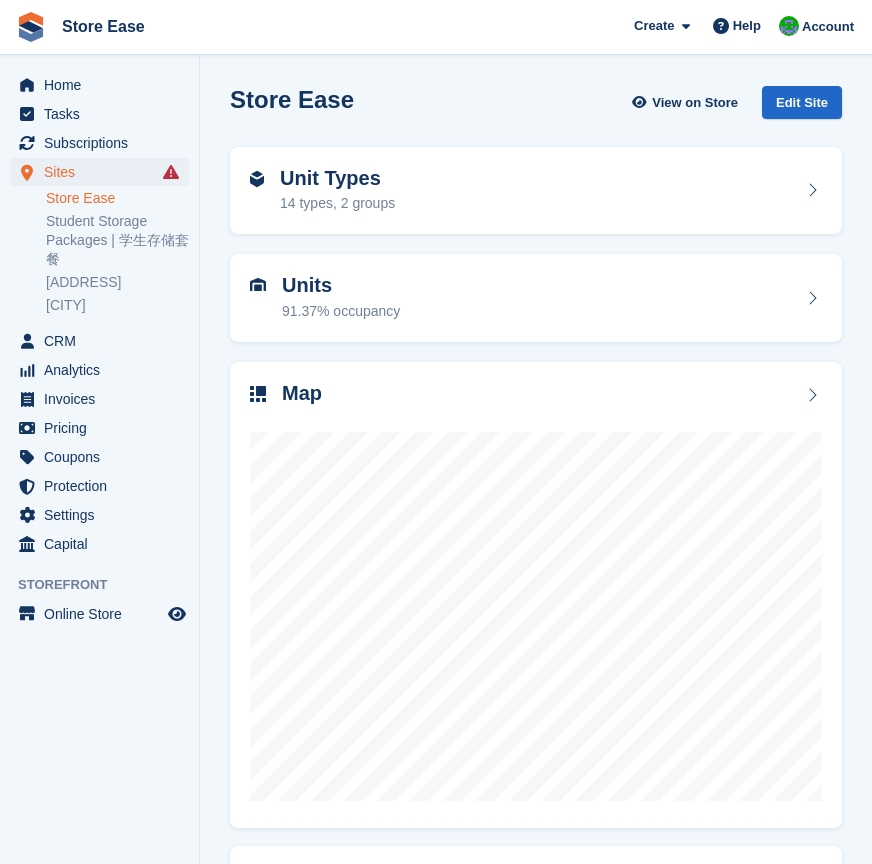 scroll, scrollTop: 0, scrollLeft: 0, axis: both 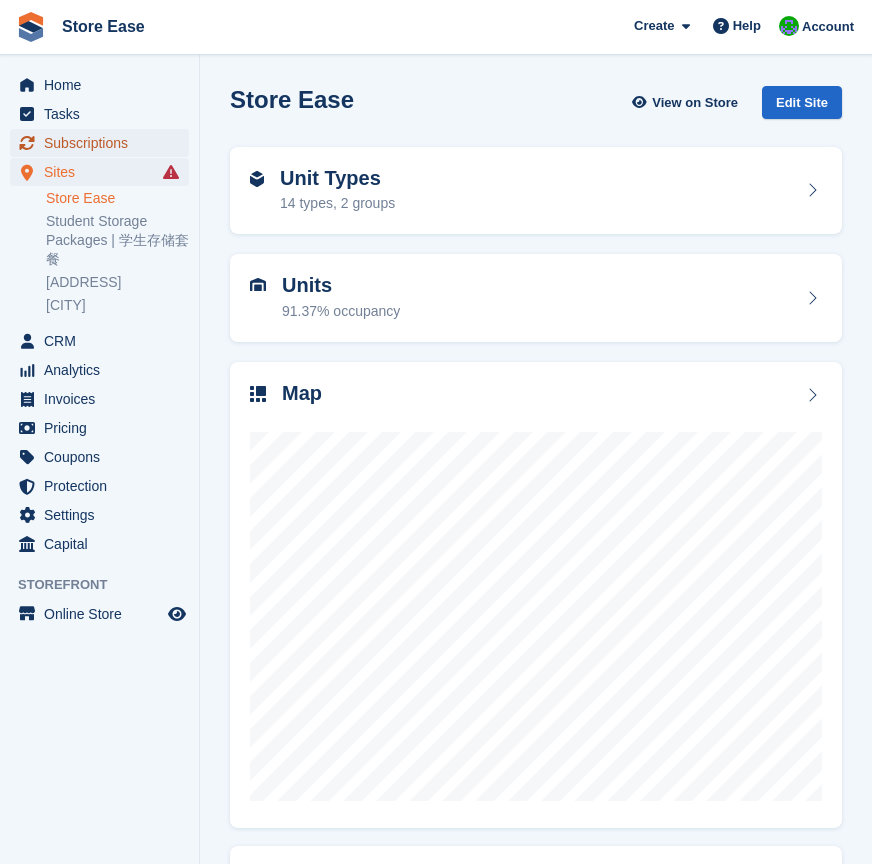 click on "Subscriptions" at bounding box center [104, 143] 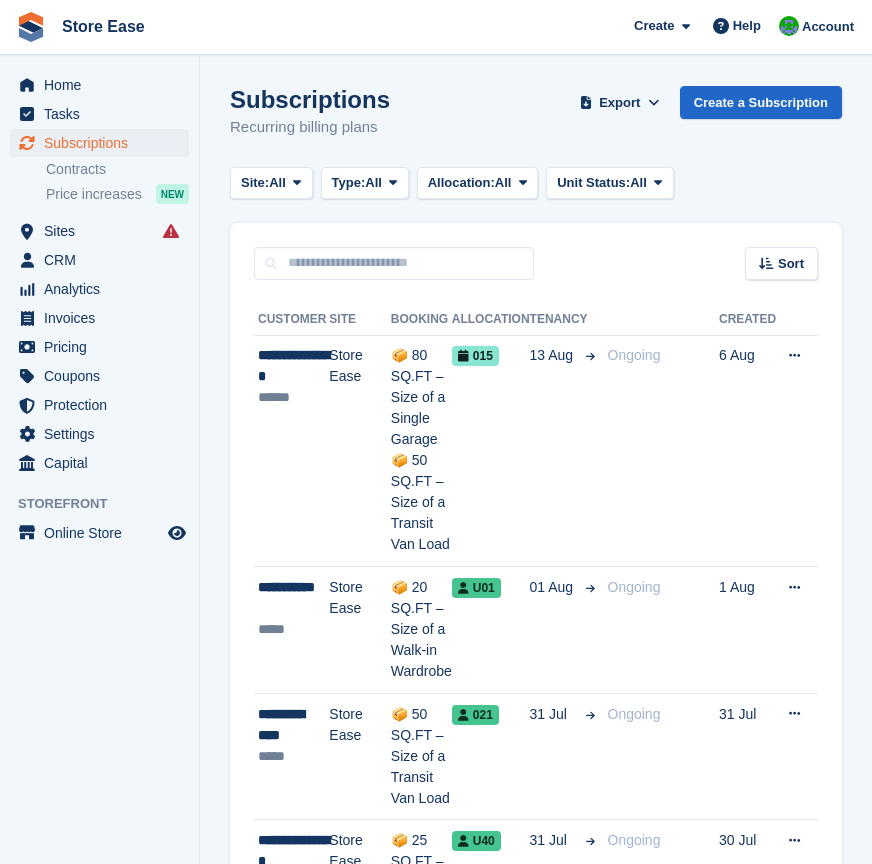 scroll, scrollTop: 0, scrollLeft: 0, axis: both 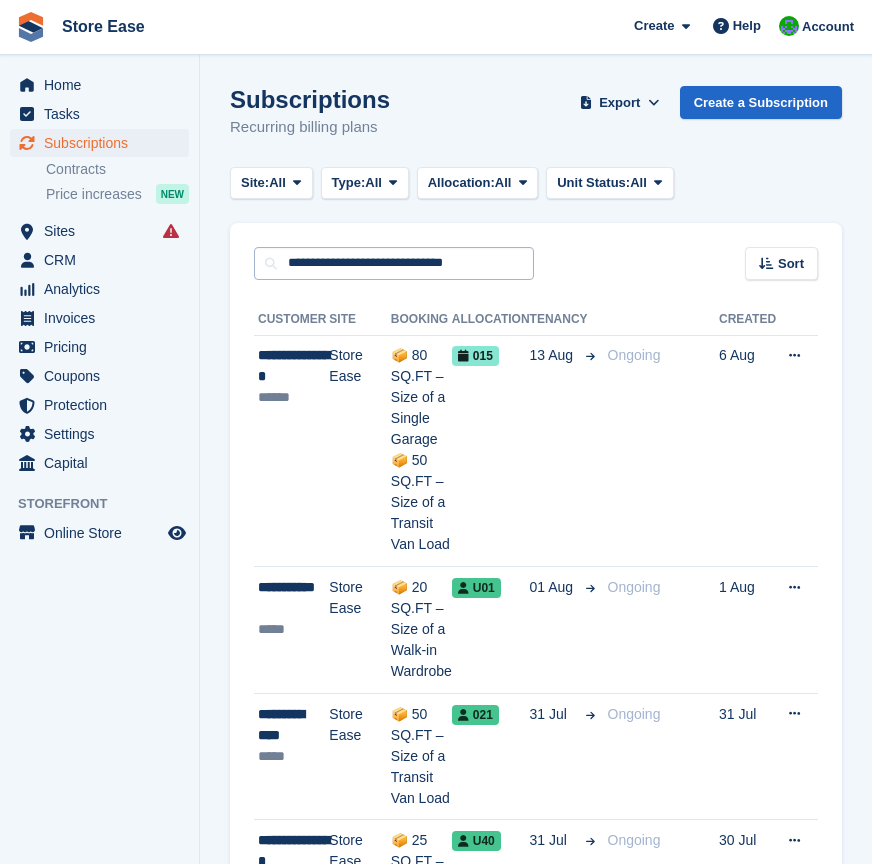 click on "**********" at bounding box center [394, 263] 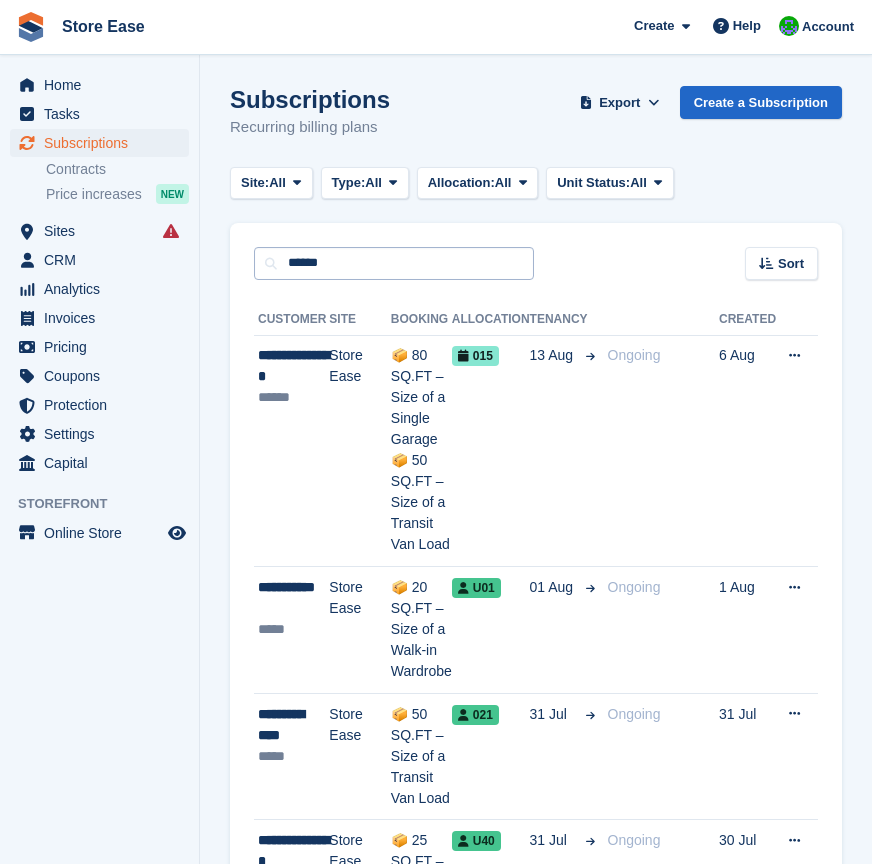 type on "******" 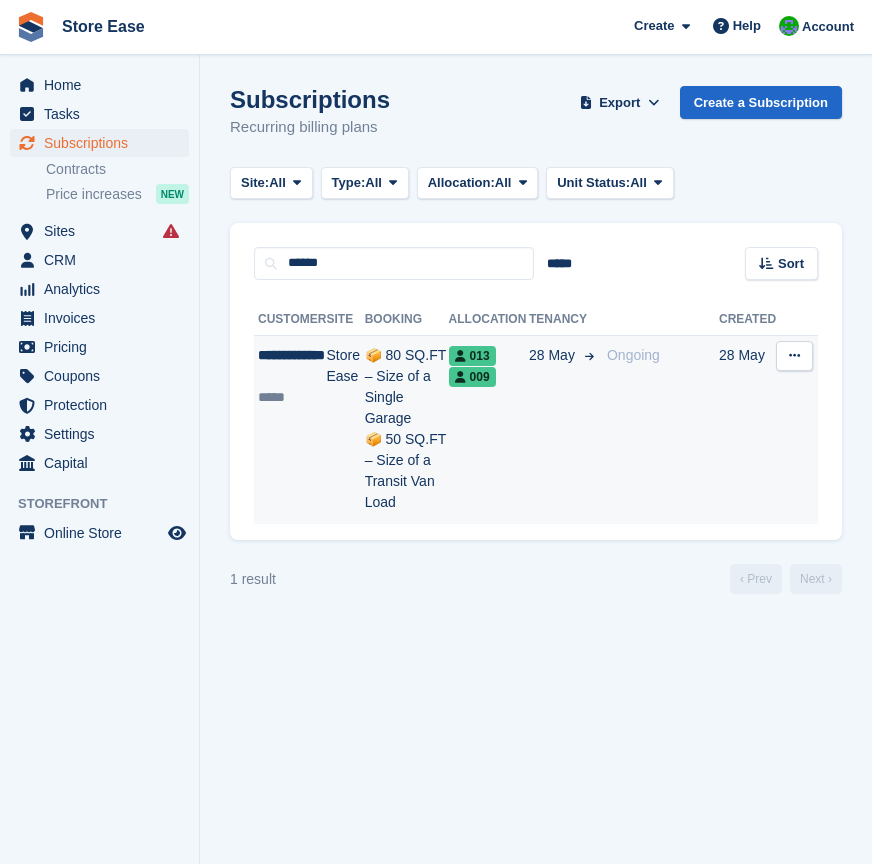 click on "**********" at bounding box center (292, 366) 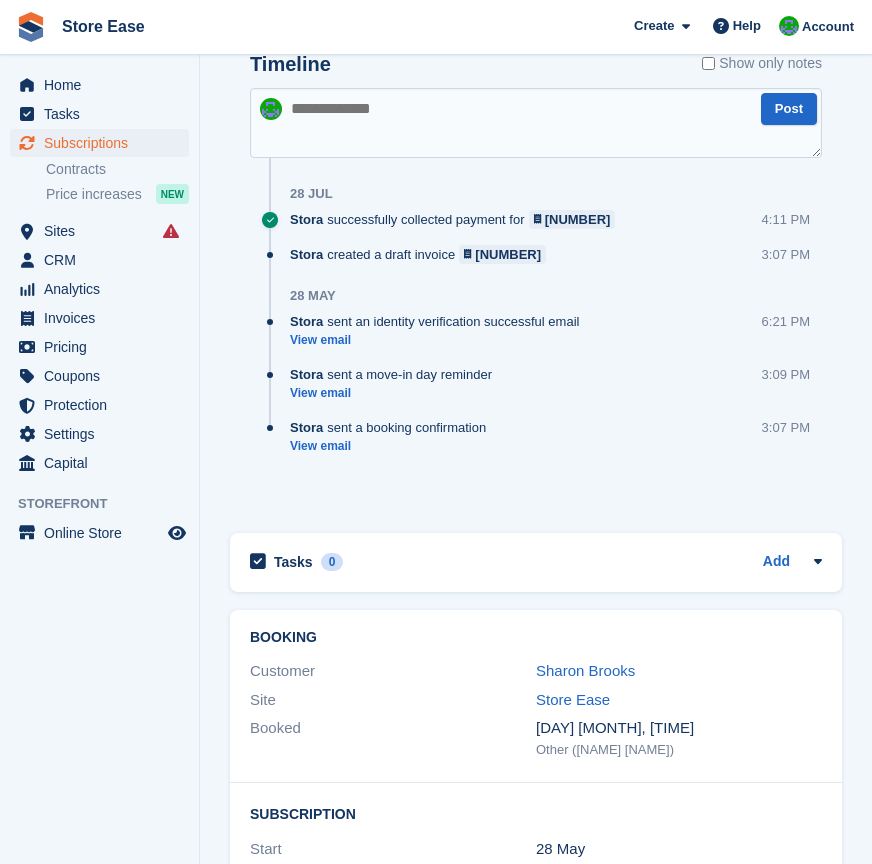 scroll, scrollTop: 1700, scrollLeft: 0, axis: vertical 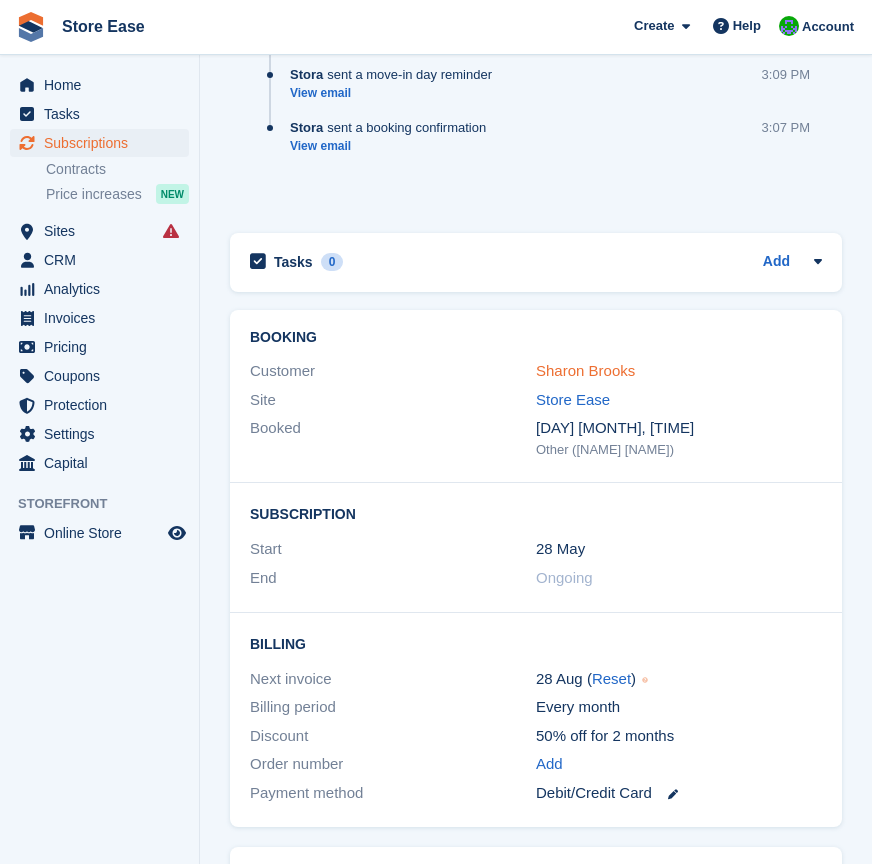 click on "Sharon Brooks" at bounding box center (585, 370) 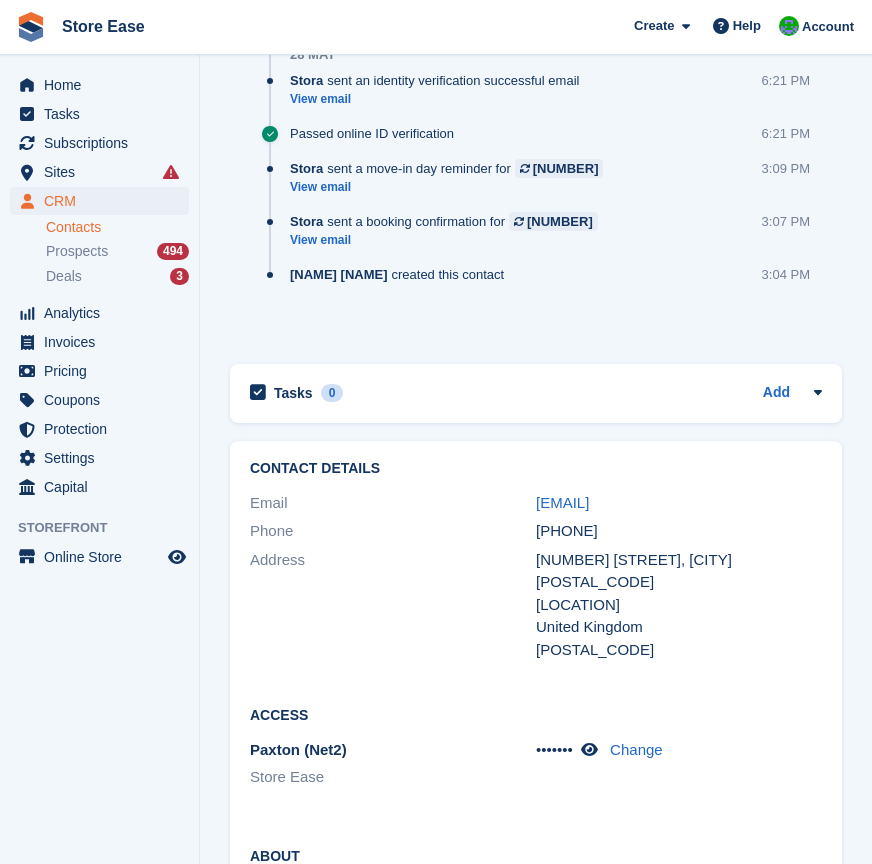 scroll, scrollTop: 1700, scrollLeft: 0, axis: vertical 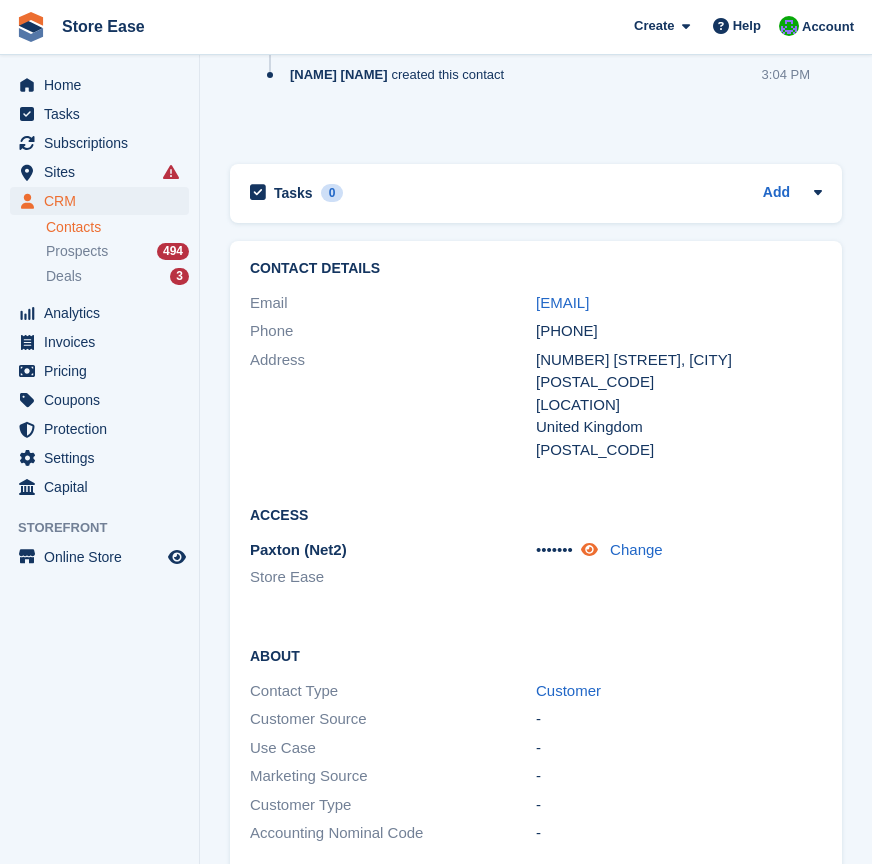 click at bounding box center [589, 549] 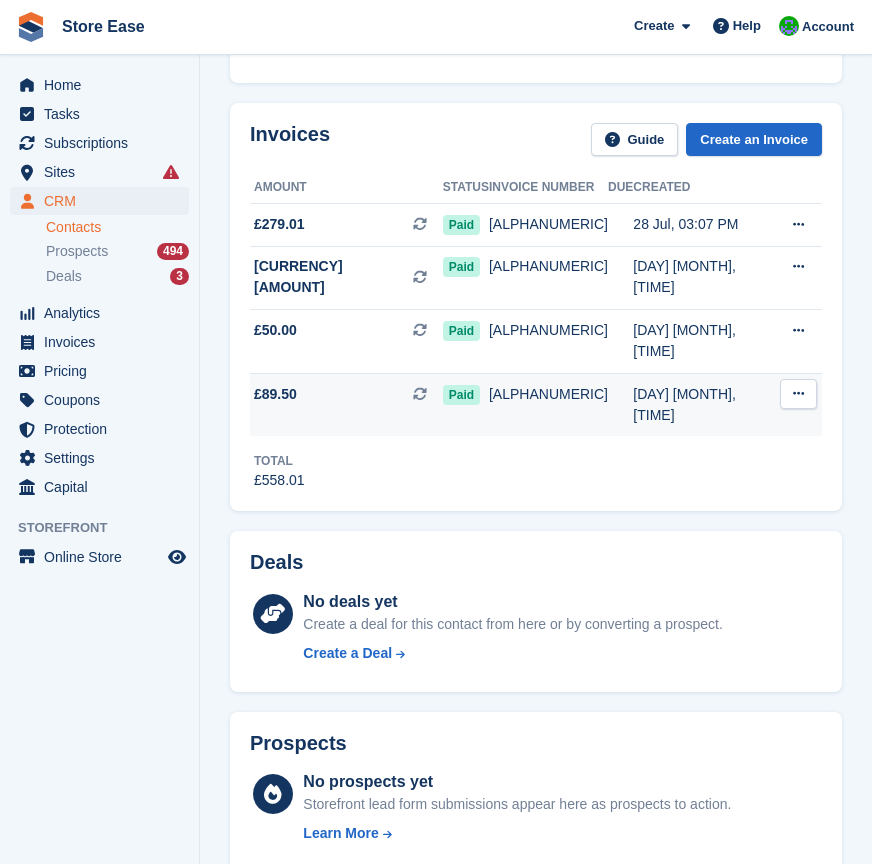 scroll, scrollTop: 0, scrollLeft: 0, axis: both 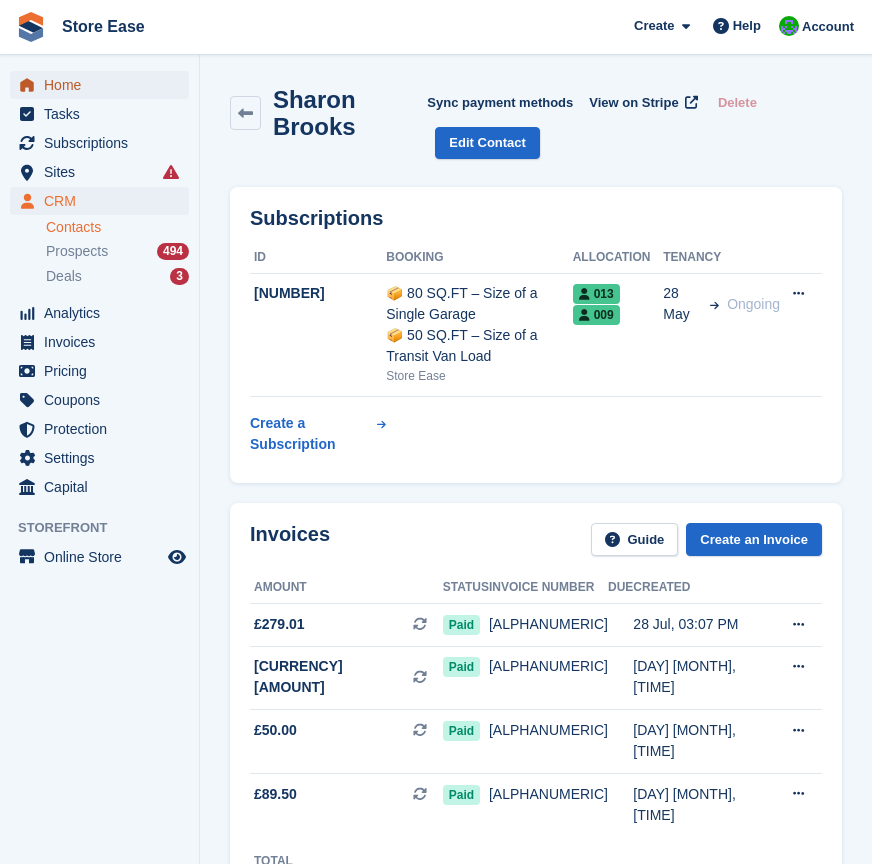 click on "Home" at bounding box center (104, 85) 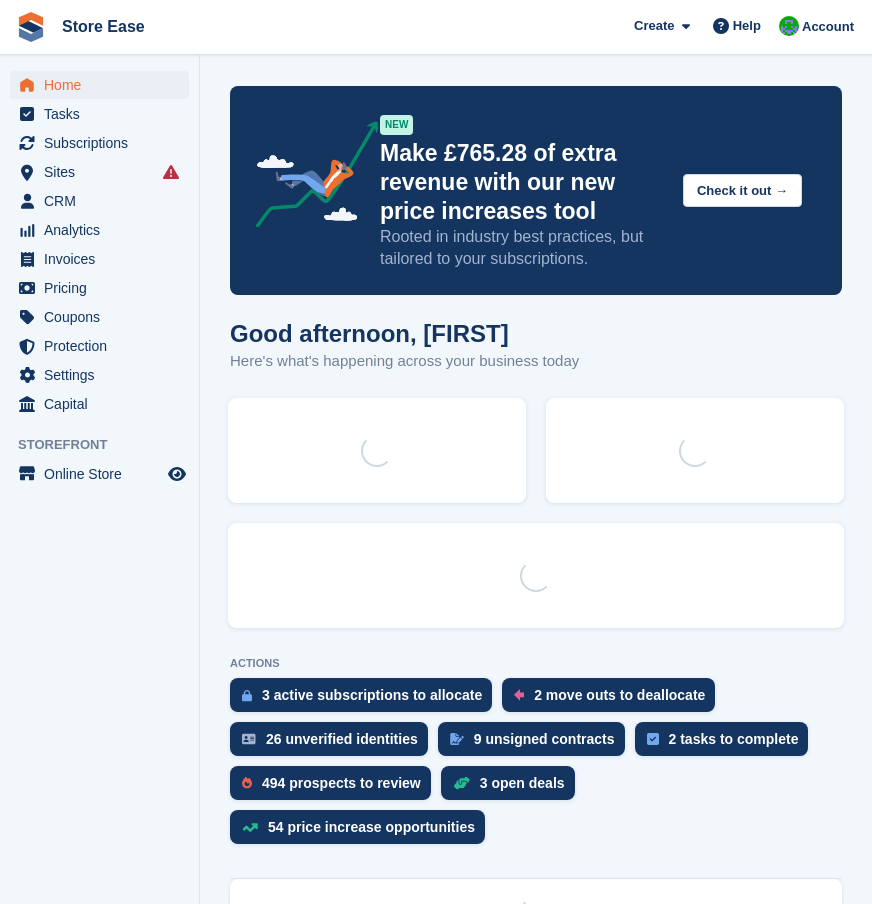 scroll, scrollTop: 0, scrollLeft: 0, axis: both 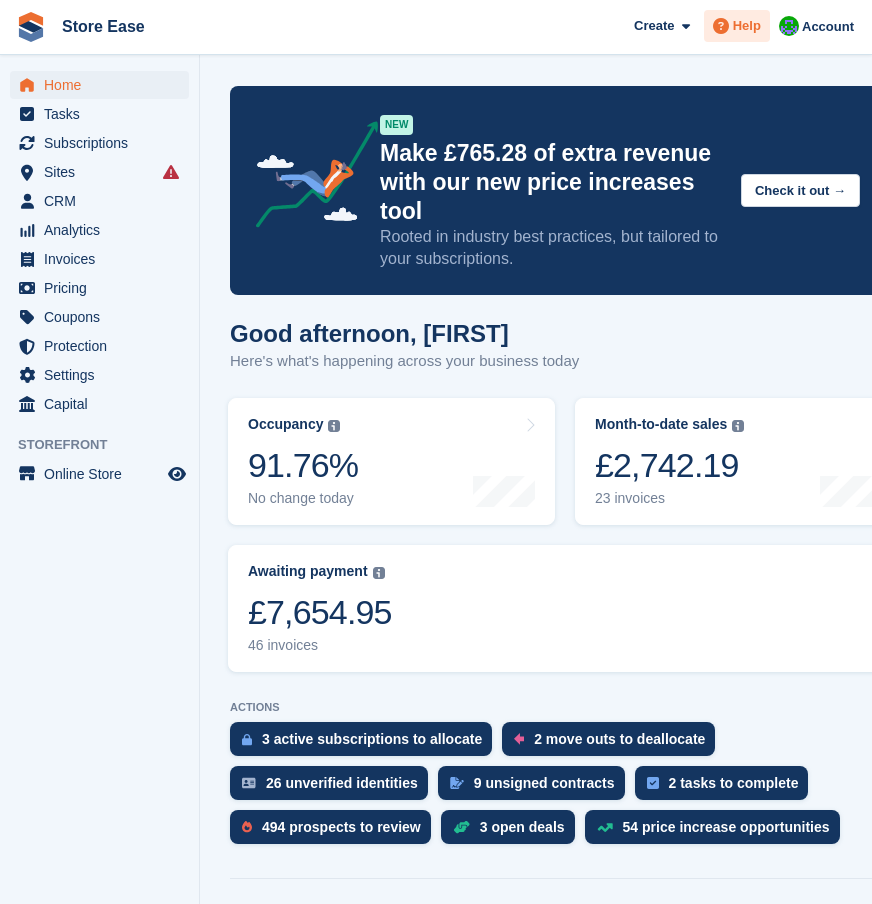click on "Help" at bounding box center (747, 26) 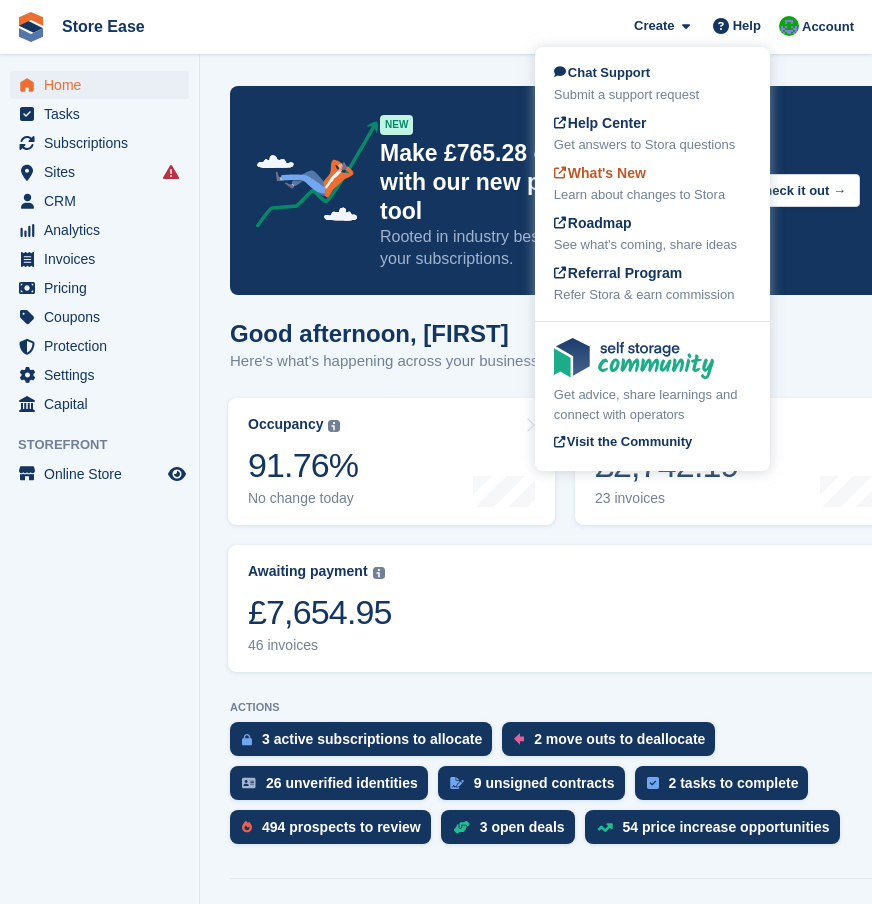 click on "What's New" at bounding box center [600, 173] 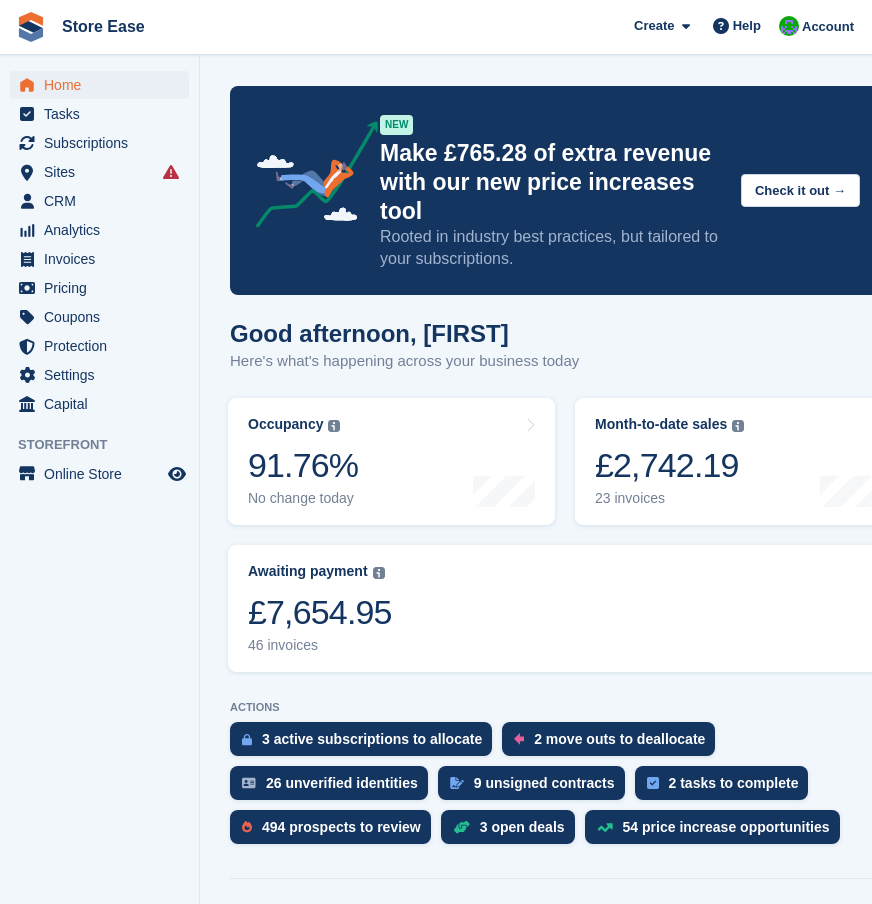 click on "Store Ease" at bounding box center (80, 27) 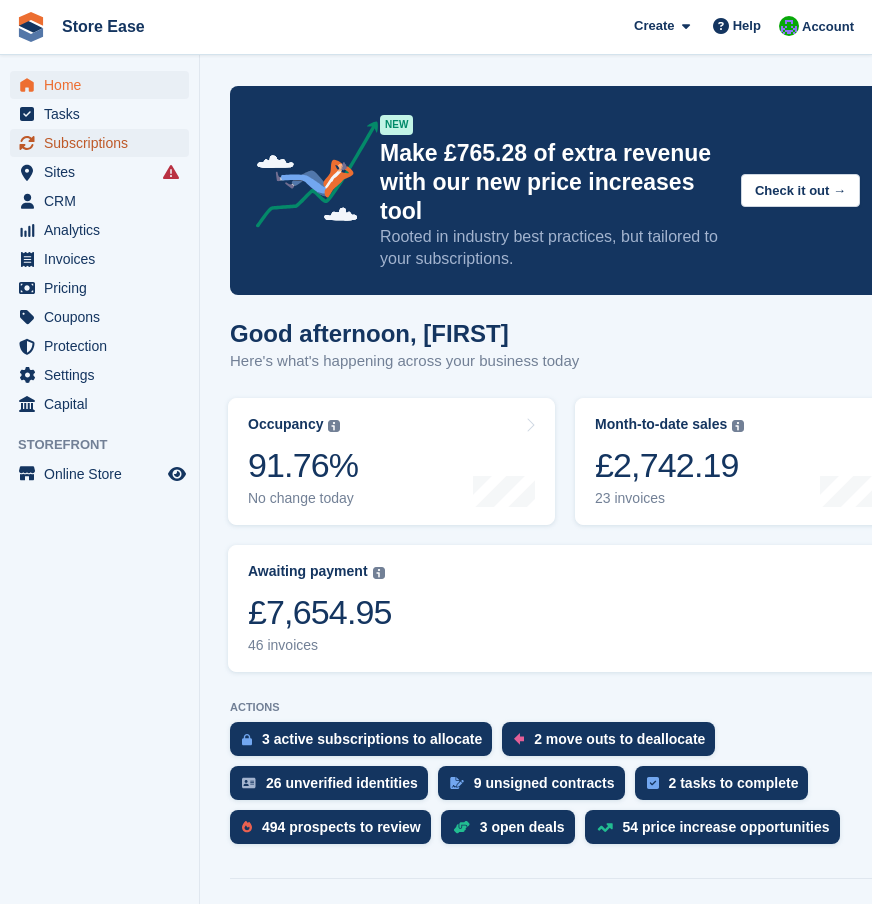 click on "Subscriptions" at bounding box center [104, 143] 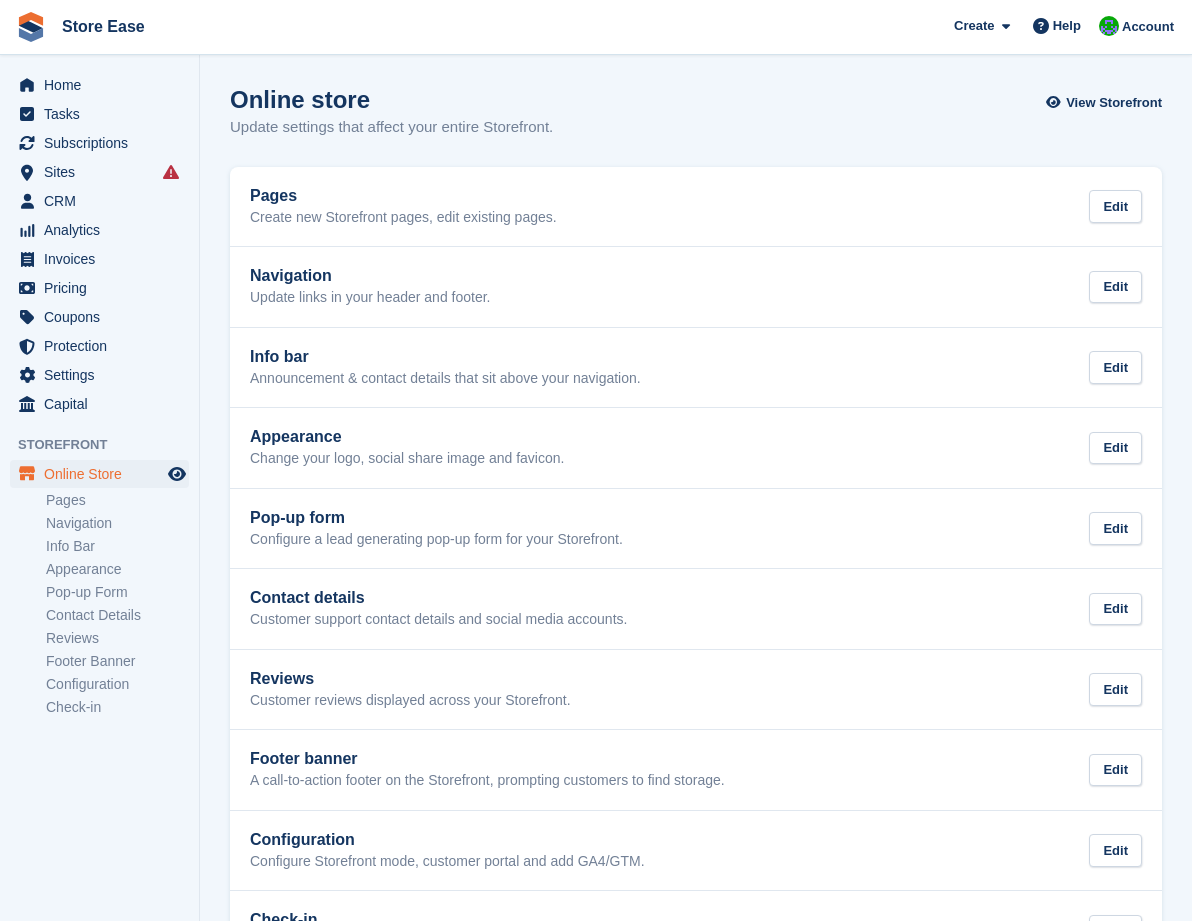 scroll, scrollTop: 0, scrollLeft: 0, axis: both 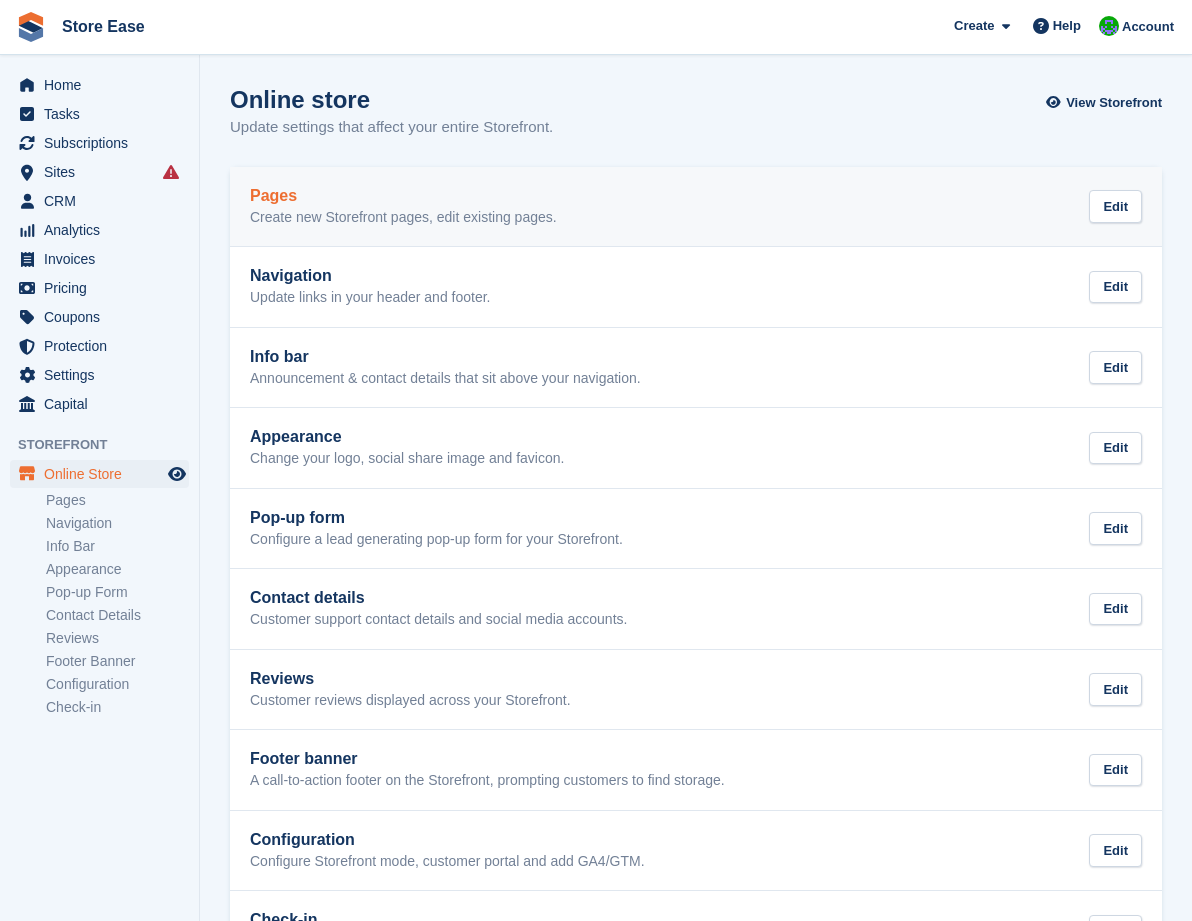 click on "Pages" at bounding box center (403, 196) 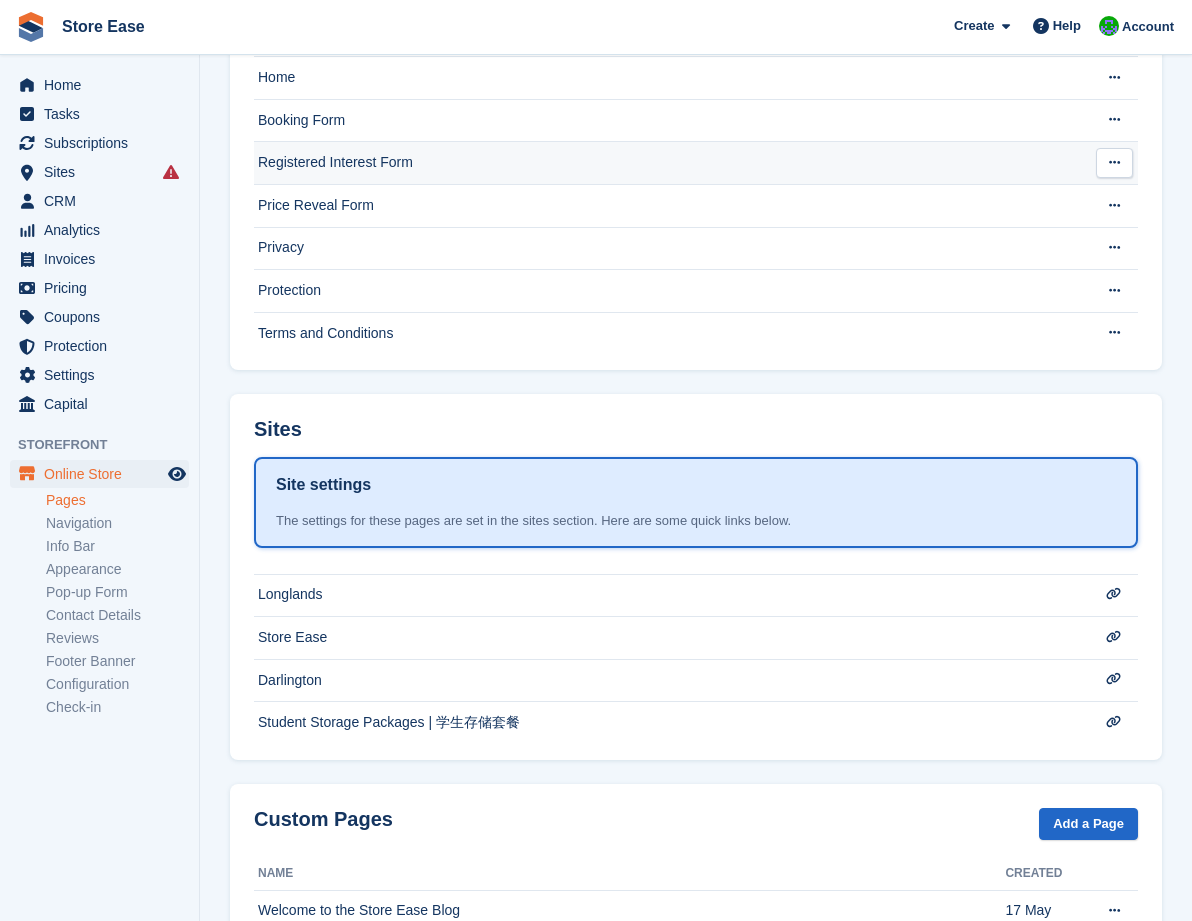 scroll, scrollTop: 300, scrollLeft: 0, axis: vertical 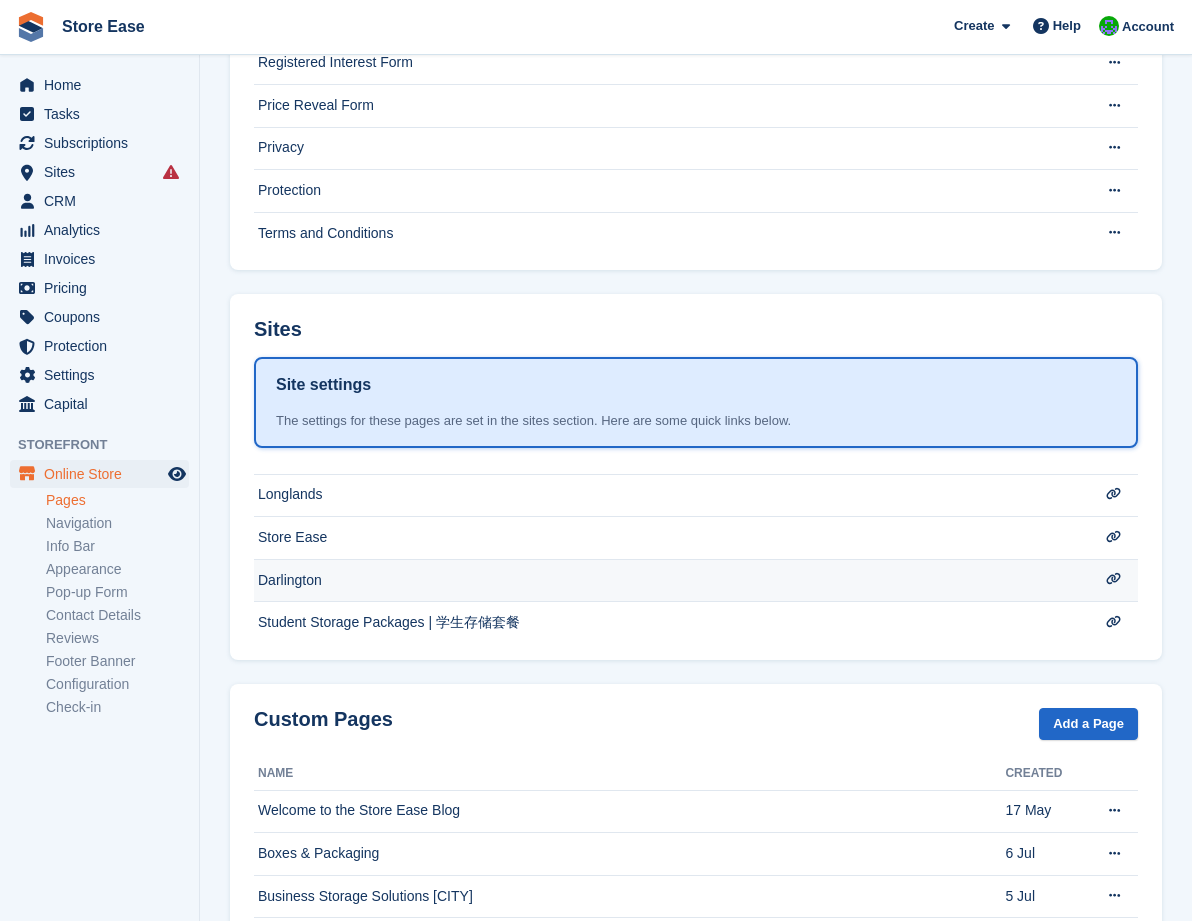 click on "Darlington" at bounding box center (674, 63) 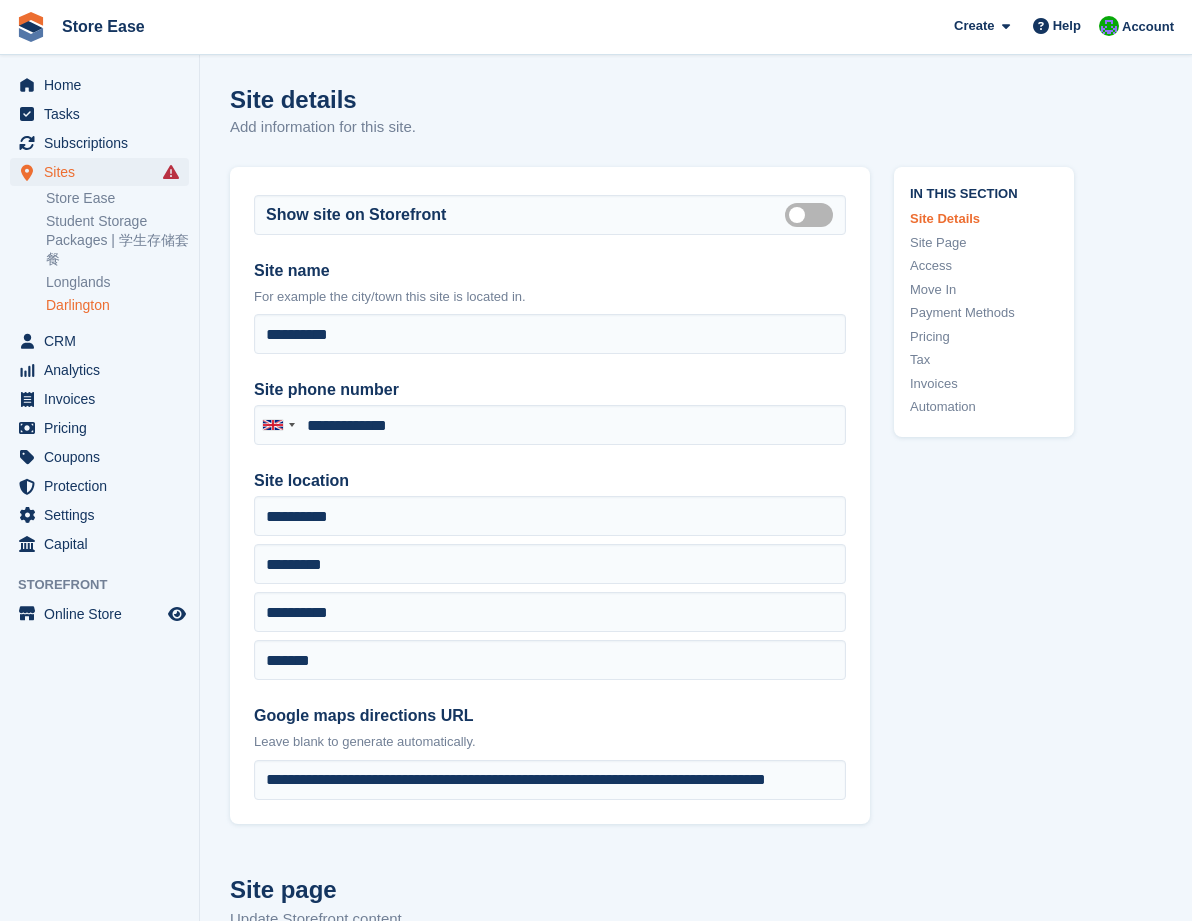 scroll, scrollTop: 0, scrollLeft: 0, axis: both 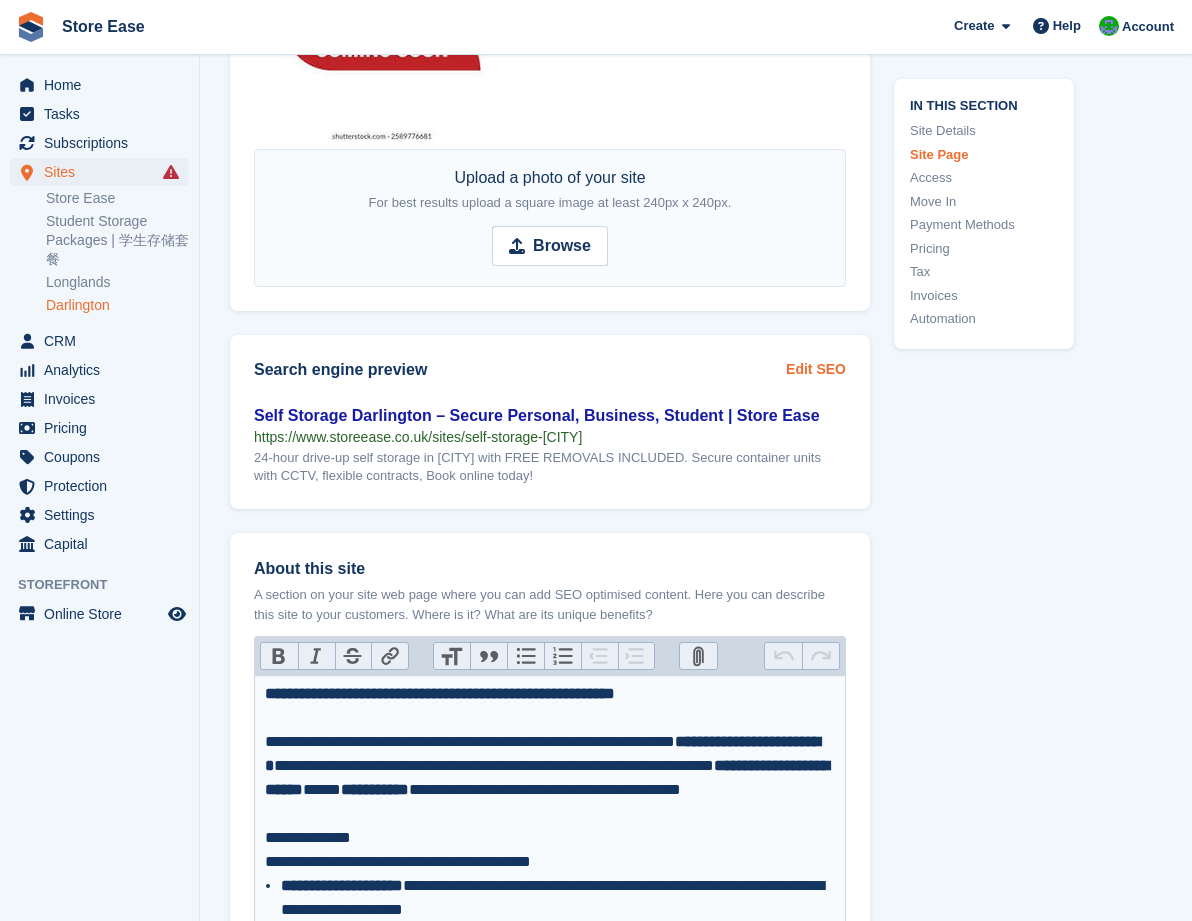 click on "Edit SEO" at bounding box center (816, 369) 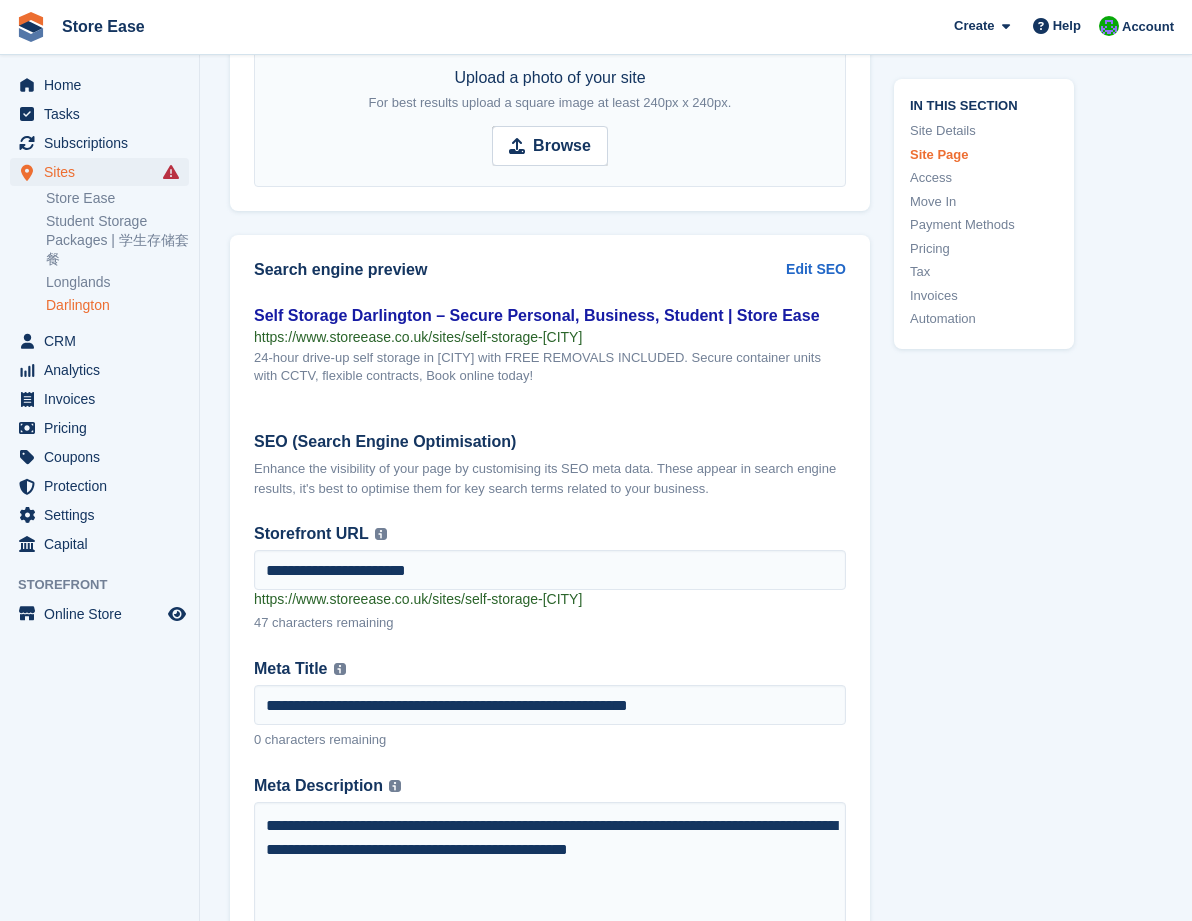 scroll, scrollTop: 2800, scrollLeft: 0, axis: vertical 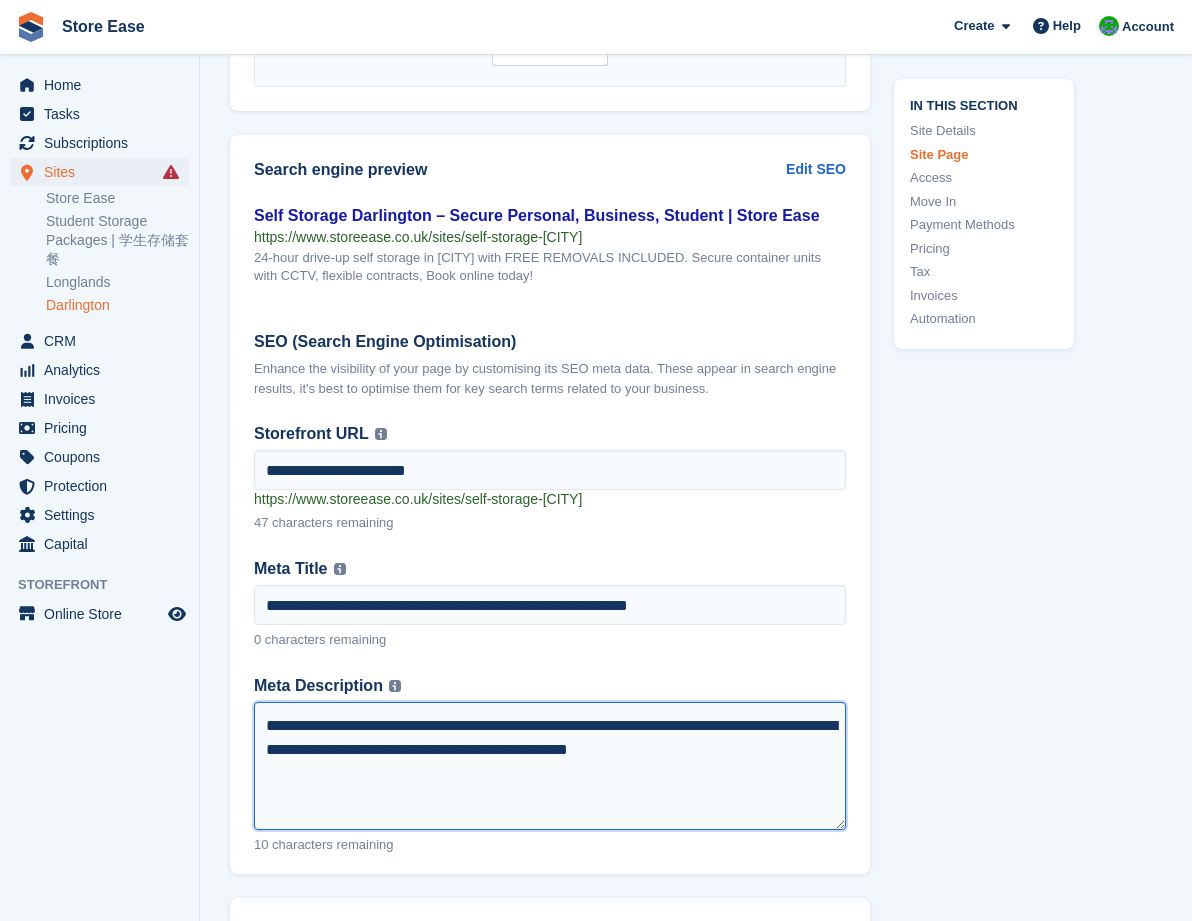 click on "**********" at bounding box center (550, 766) 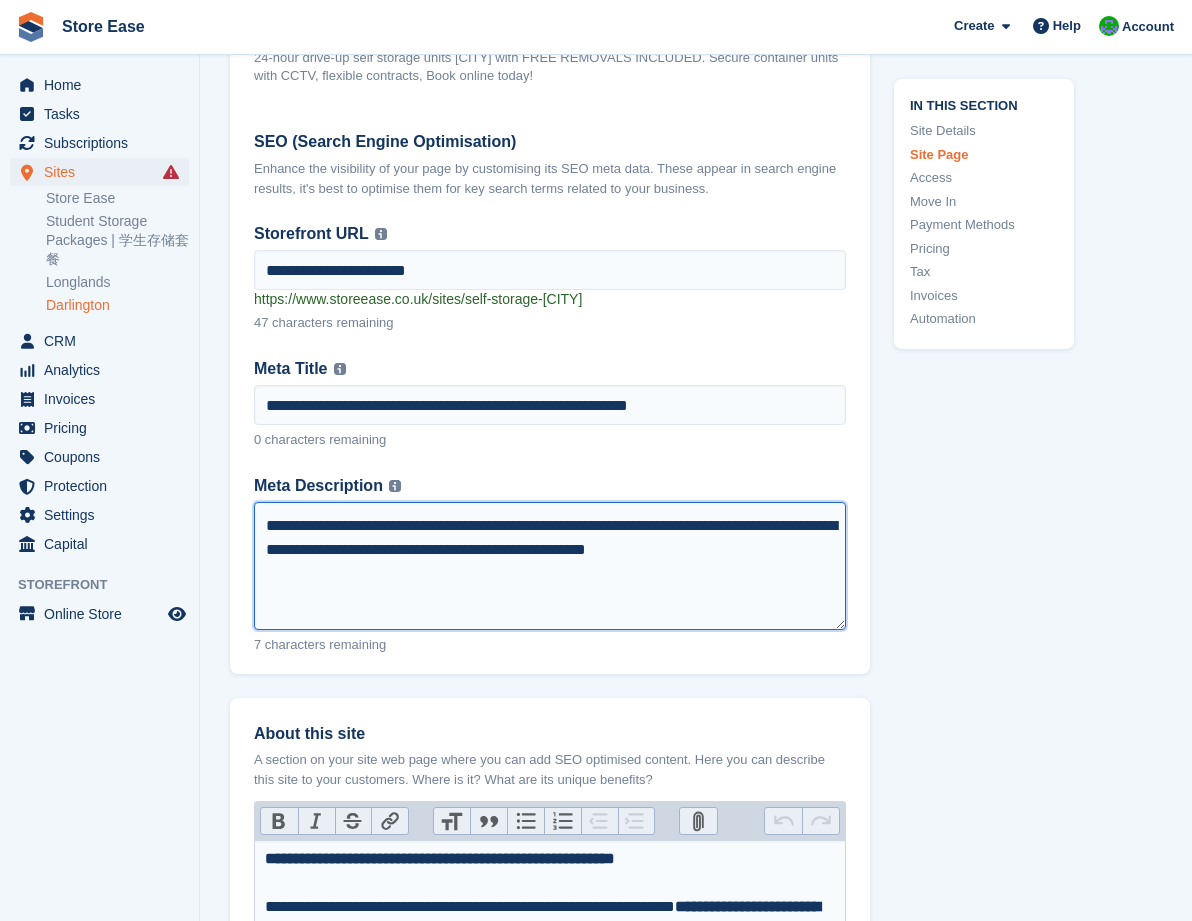 scroll, scrollTop: 3200, scrollLeft: 0, axis: vertical 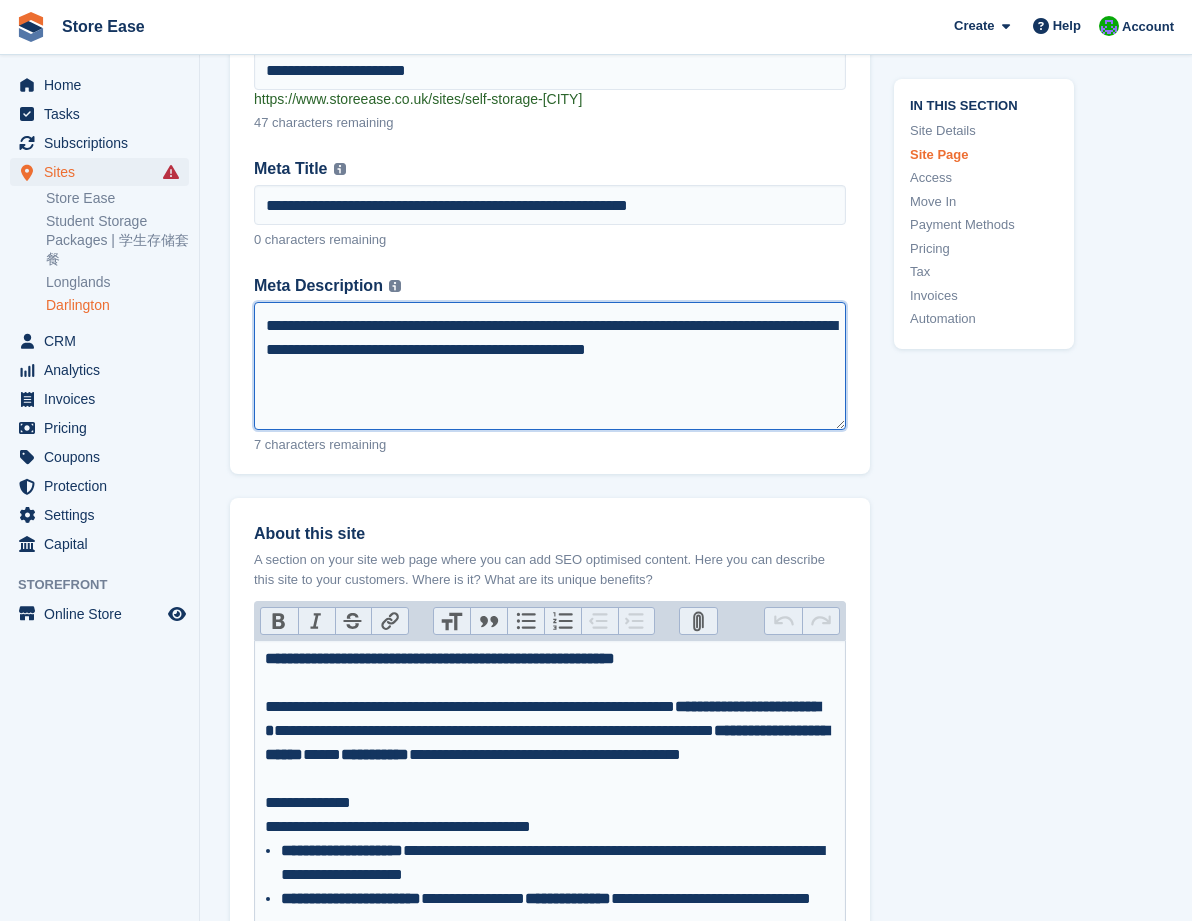 type on "**********" 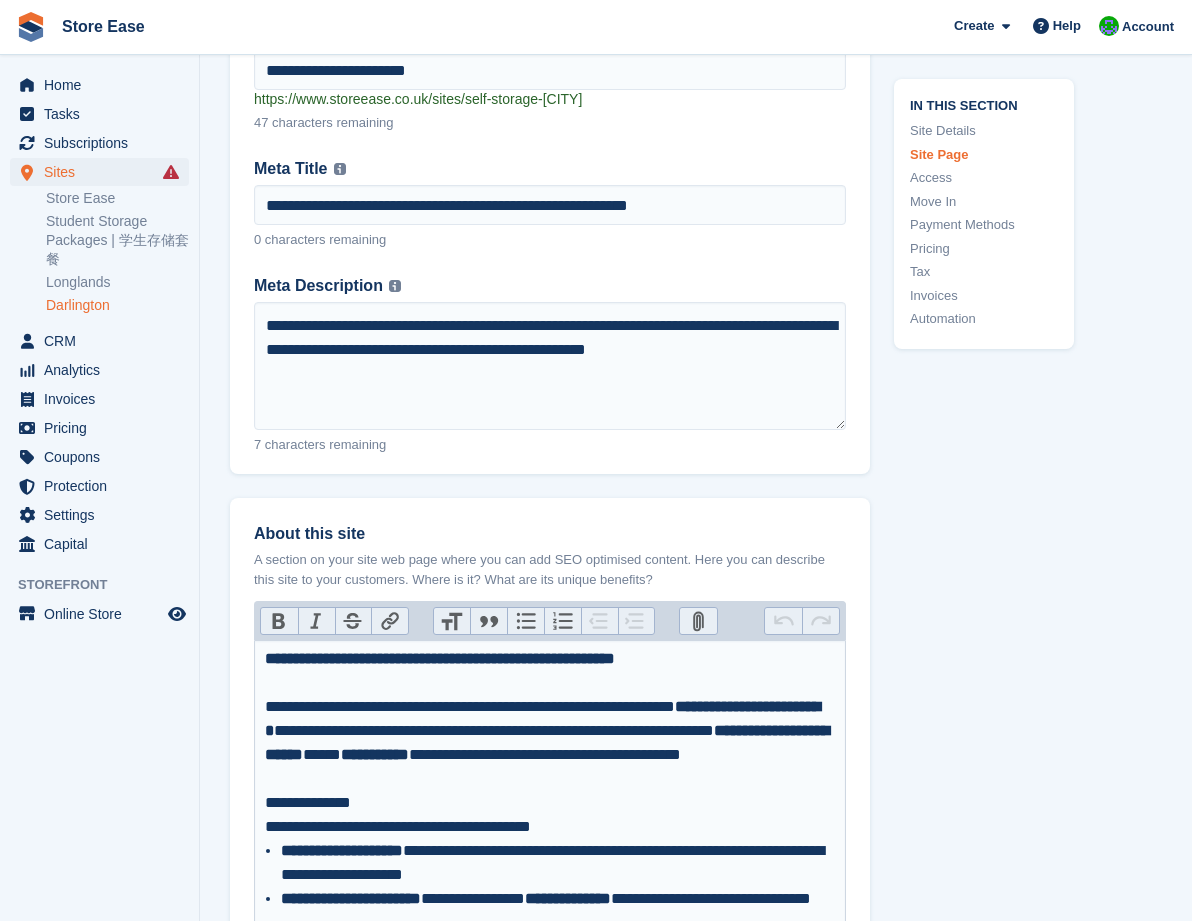 click on "**********" at bounding box center (550, 731) 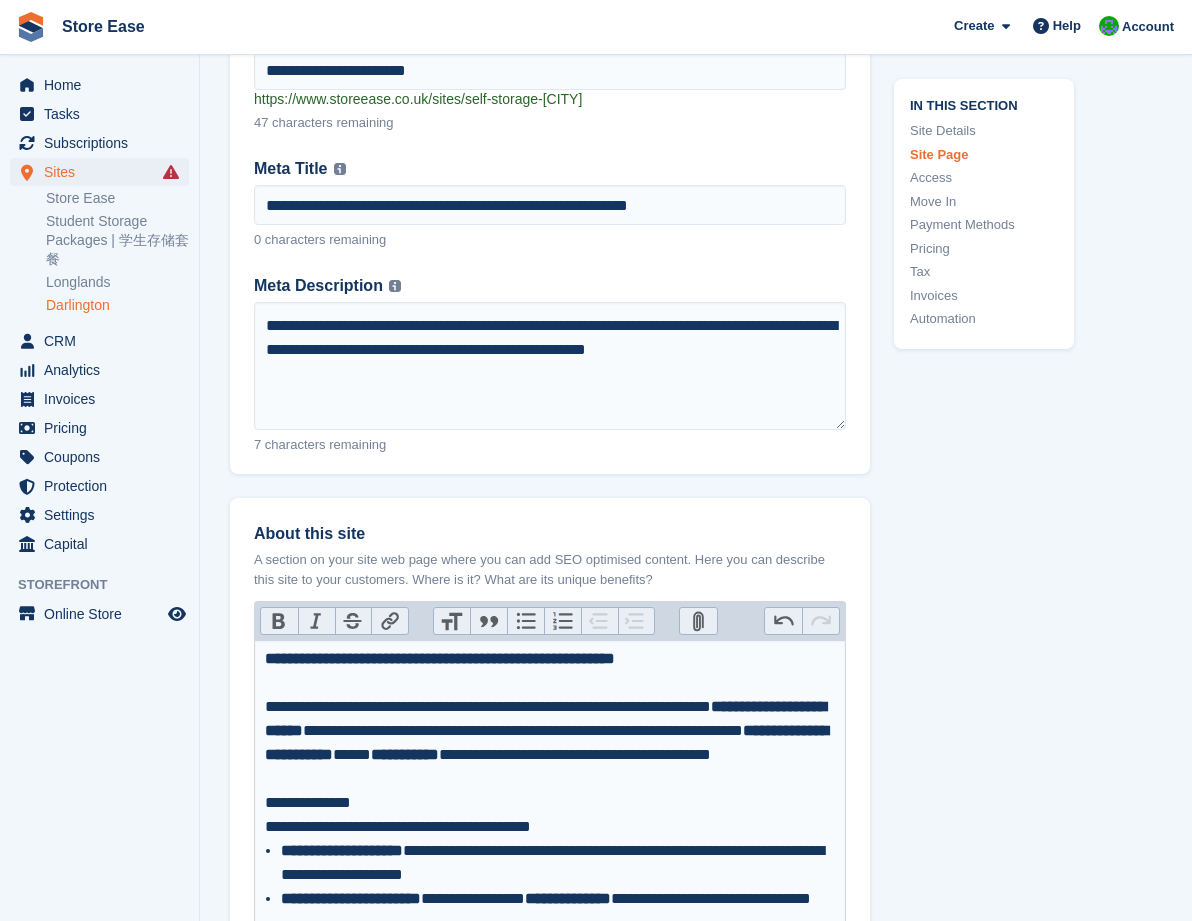 type on "**********" 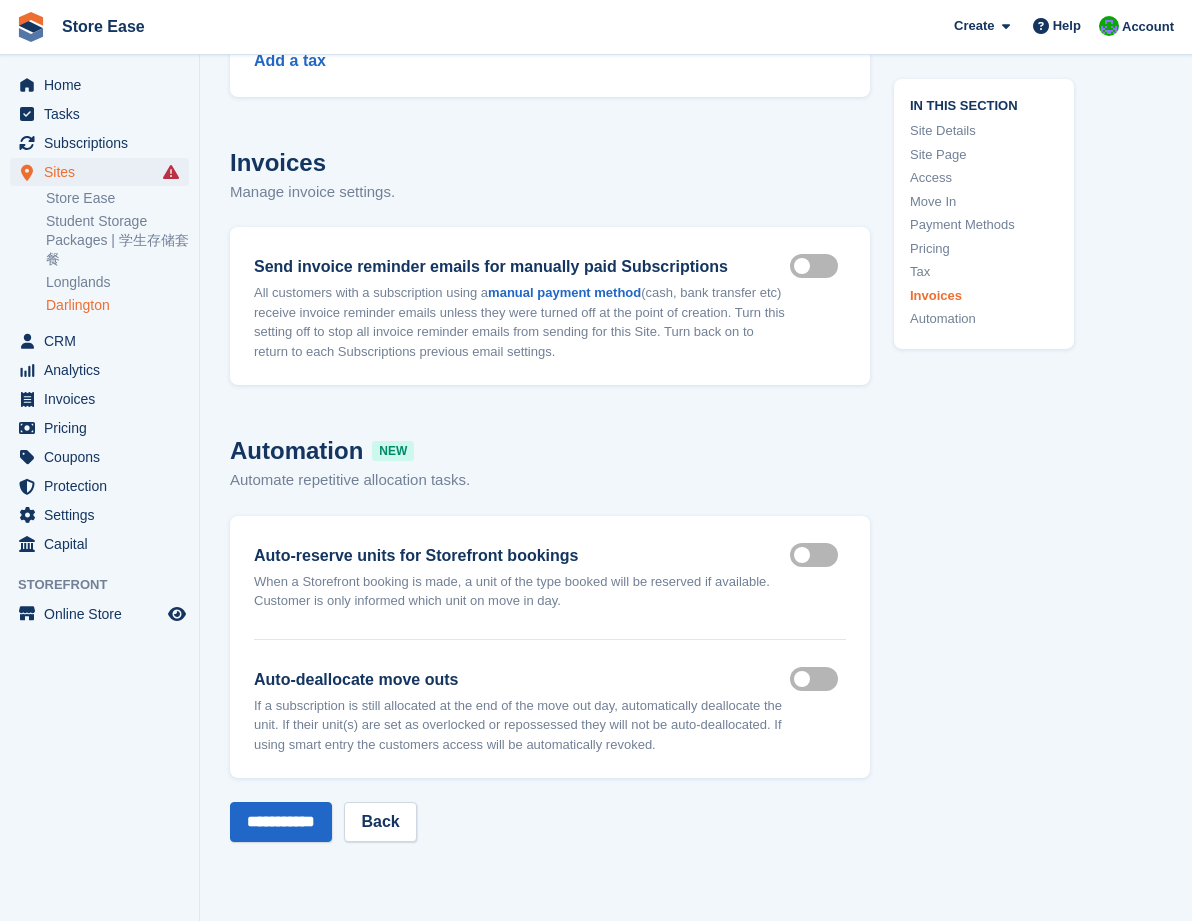 scroll, scrollTop: 9600, scrollLeft: 0, axis: vertical 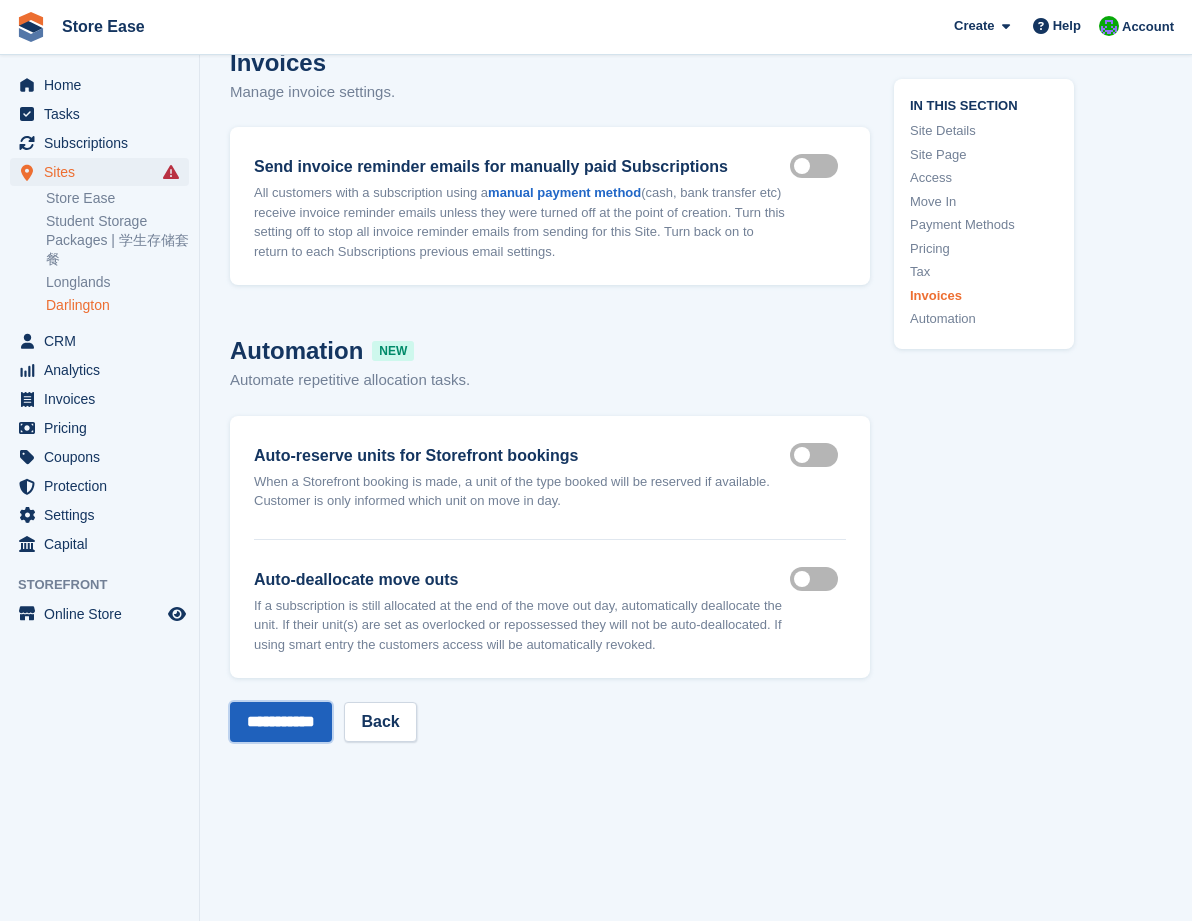 click on "**********" at bounding box center (281, 722) 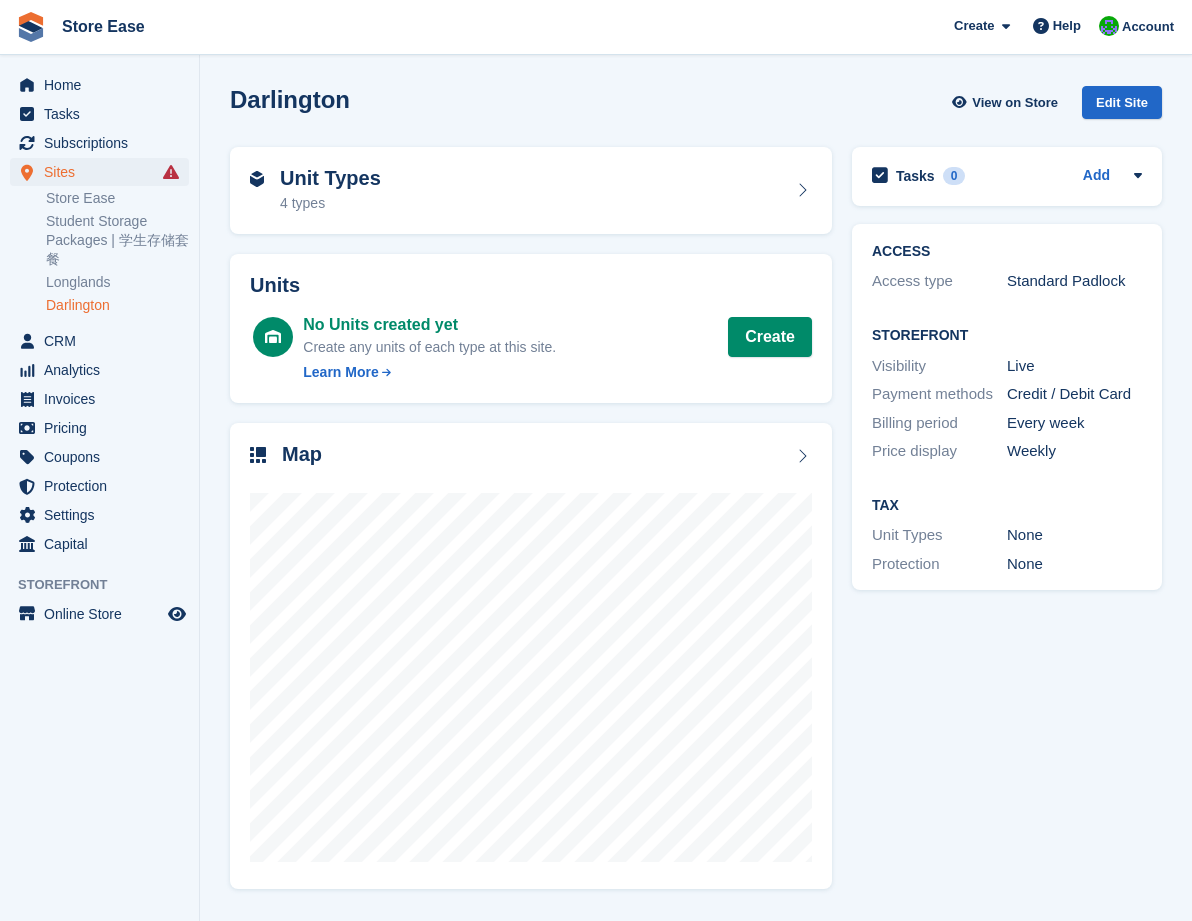 scroll, scrollTop: 0, scrollLeft: 0, axis: both 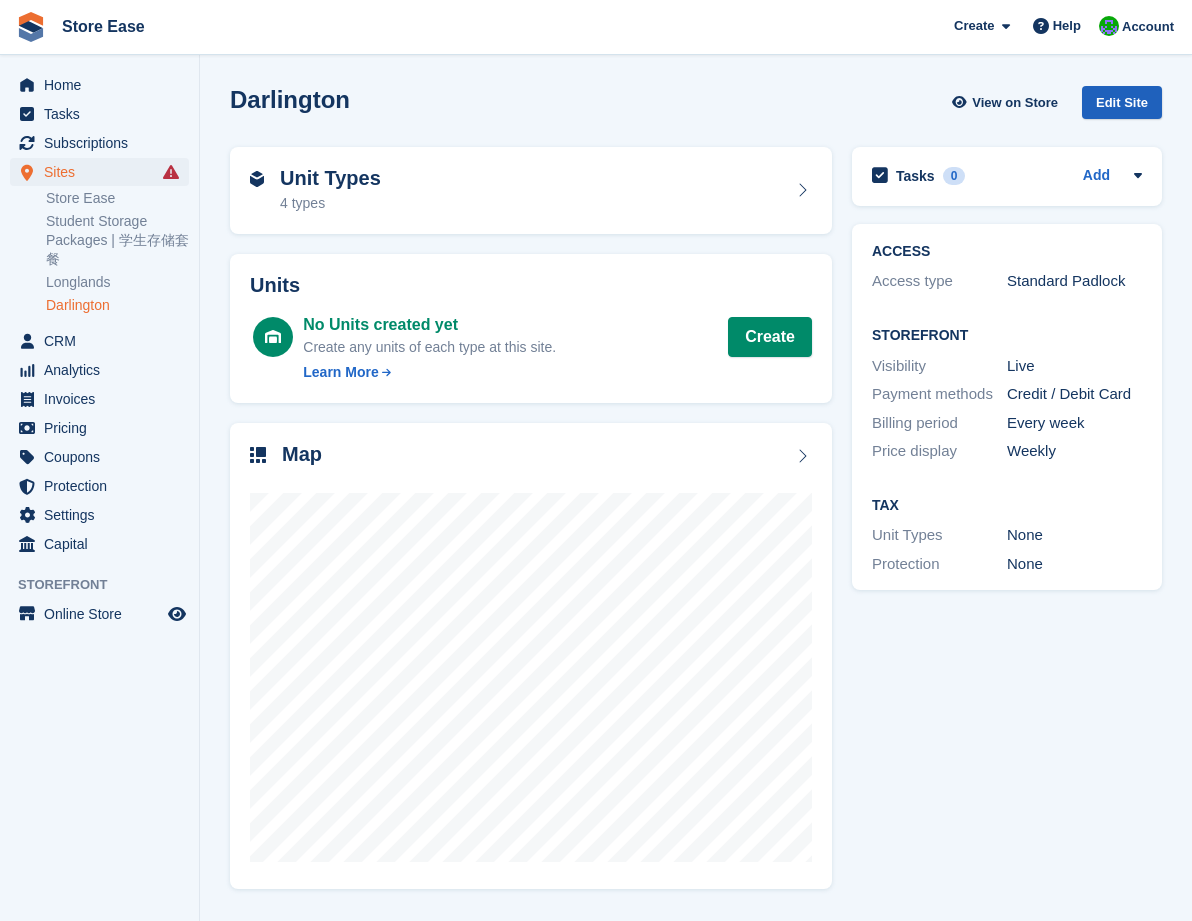 click on "Edit Site" at bounding box center [1122, 102] 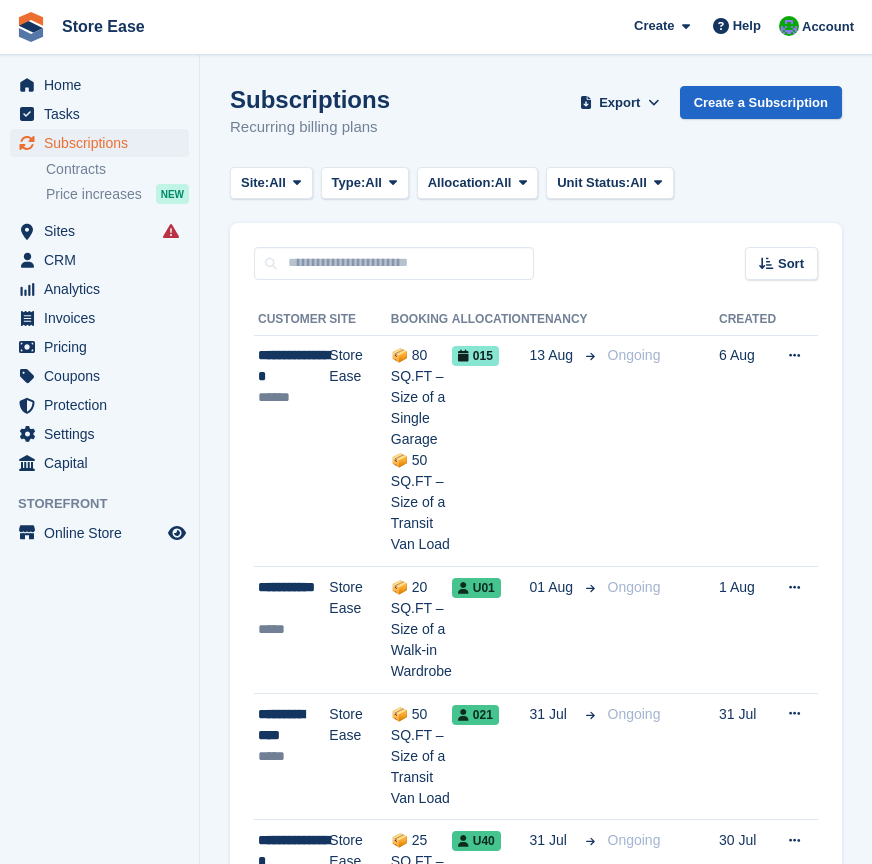 scroll, scrollTop: 0, scrollLeft: 0, axis: both 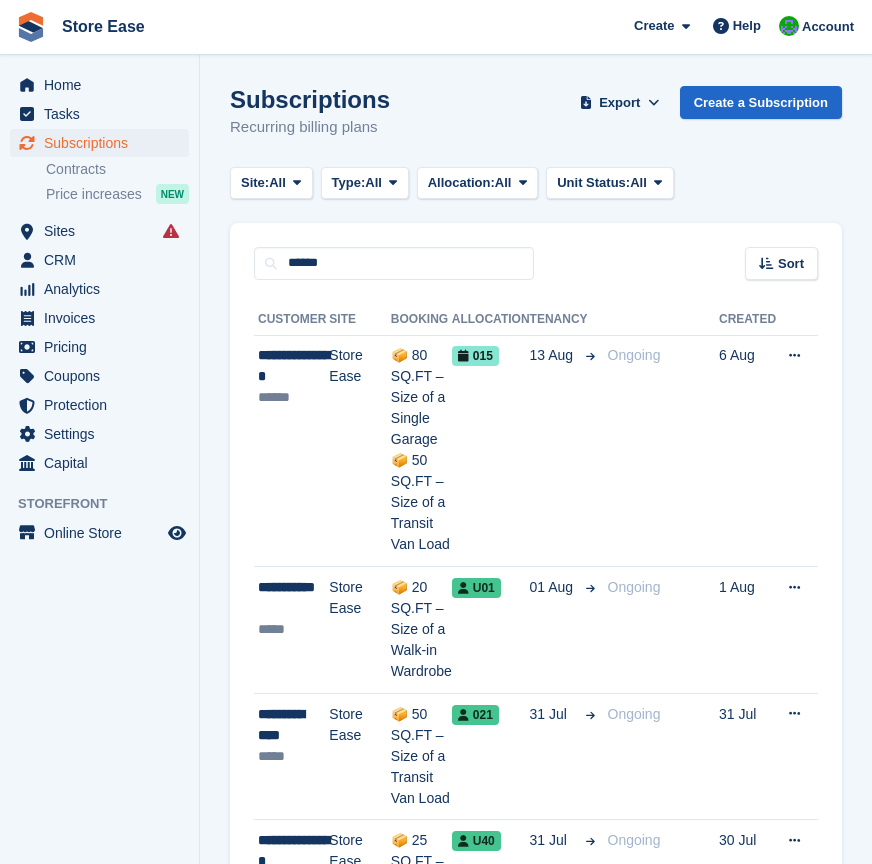 type on "******" 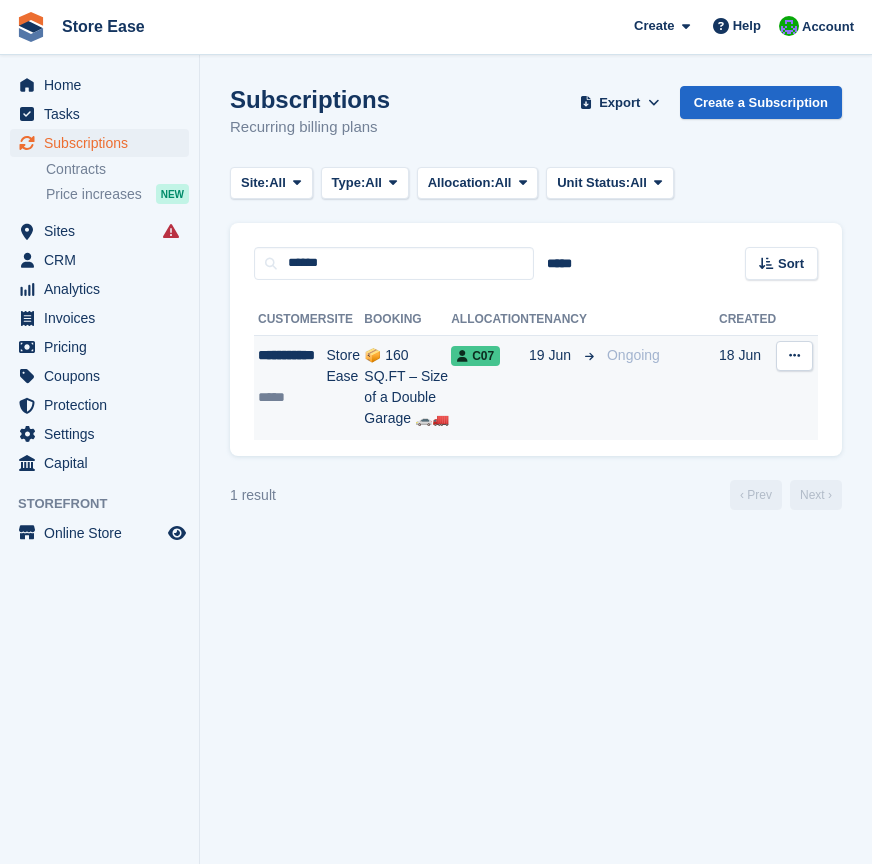 click on "**********" at bounding box center [290, 387] 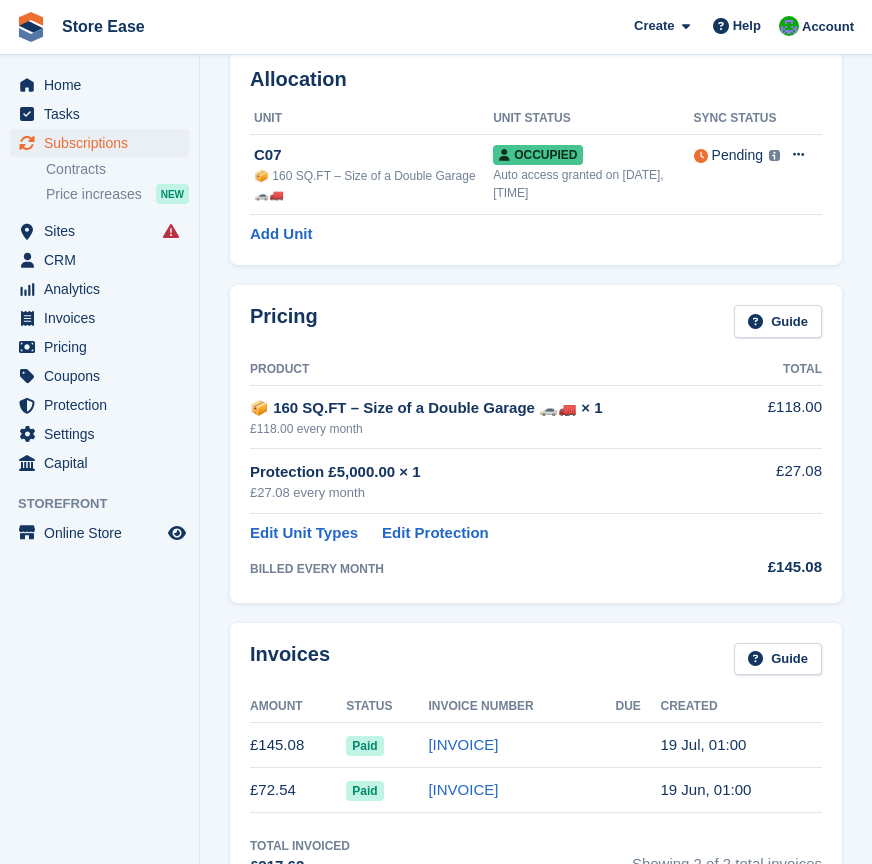 scroll, scrollTop: 200, scrollLeft: 0, axis: vertical 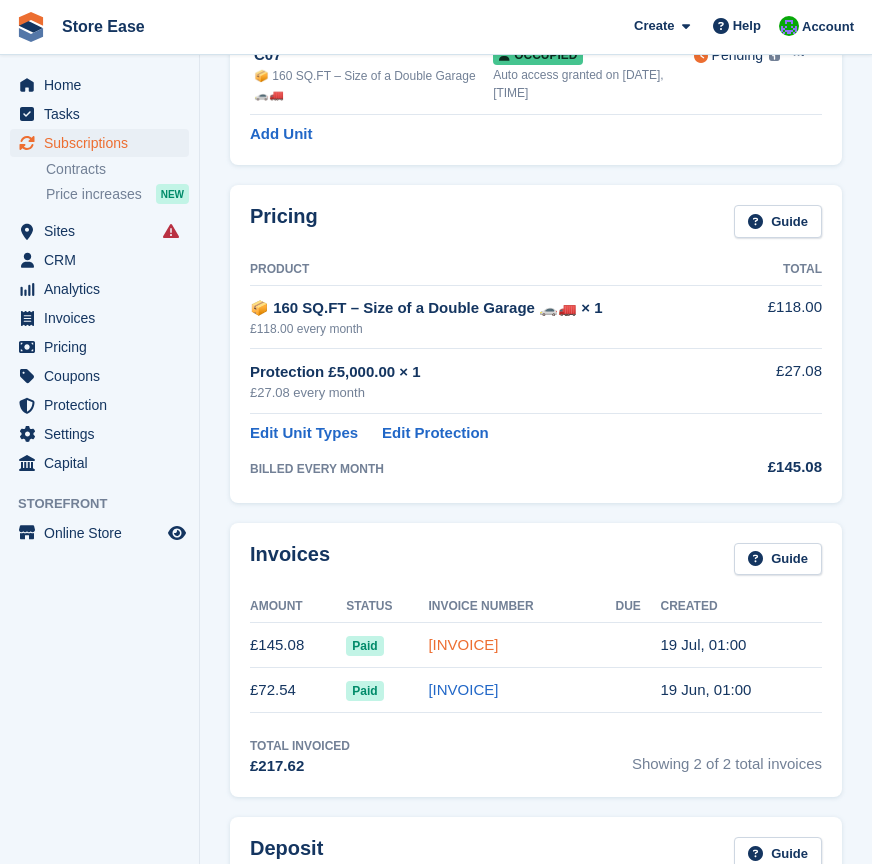 click on "[INVOICE]" at bounding box center (463, 644) 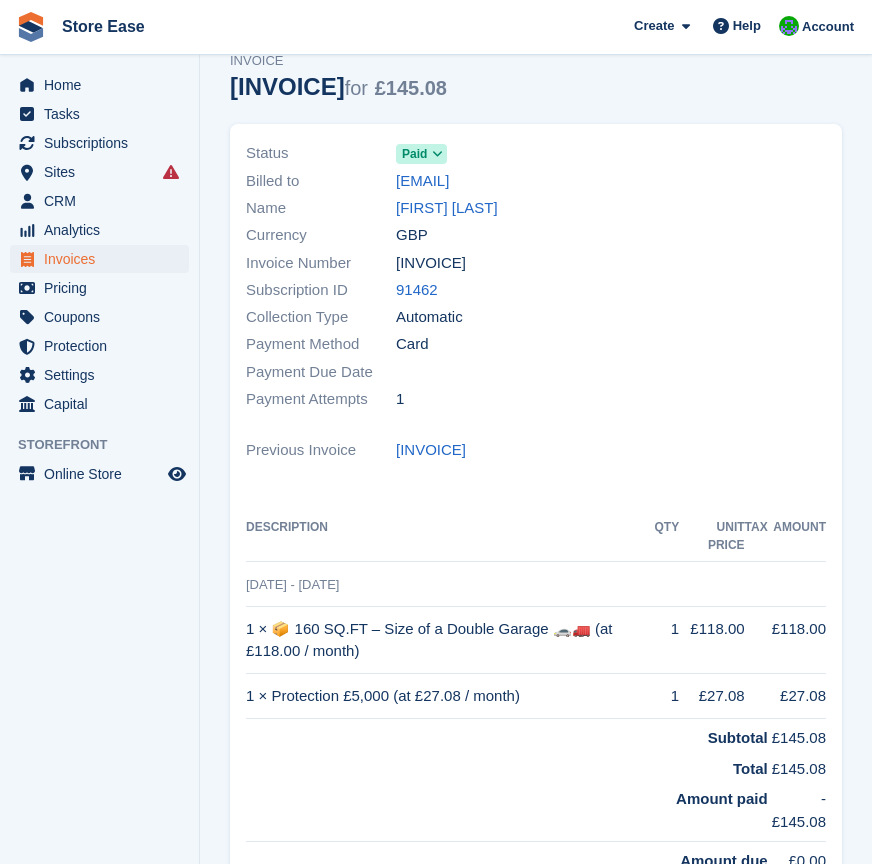 scroll, scrollTop: 0, scrollLeft: 0, axis: both 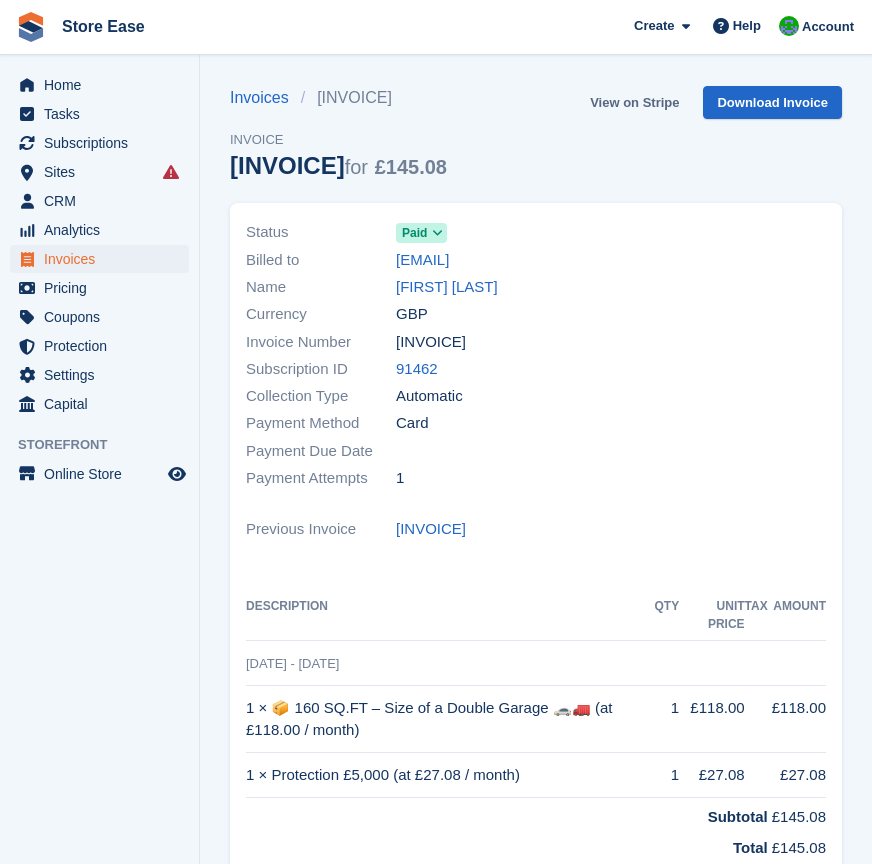 click on "View on Stripe" at bounding box center [634, 102] 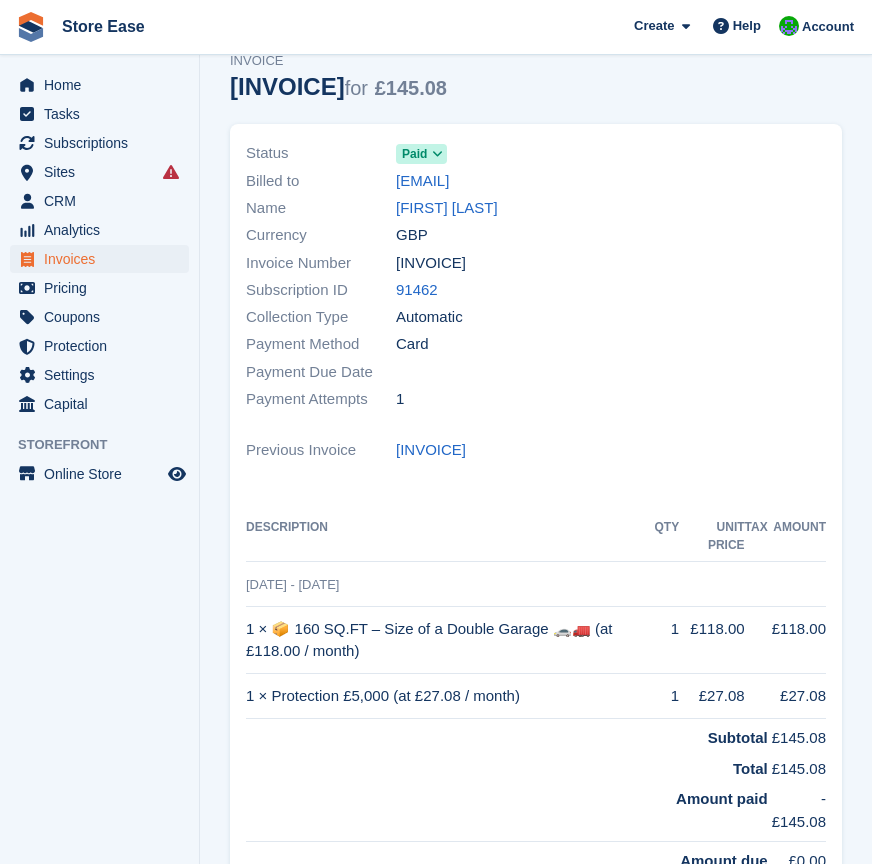 scroll, scrollTop: 0, scrollLeft: 0, axis: both 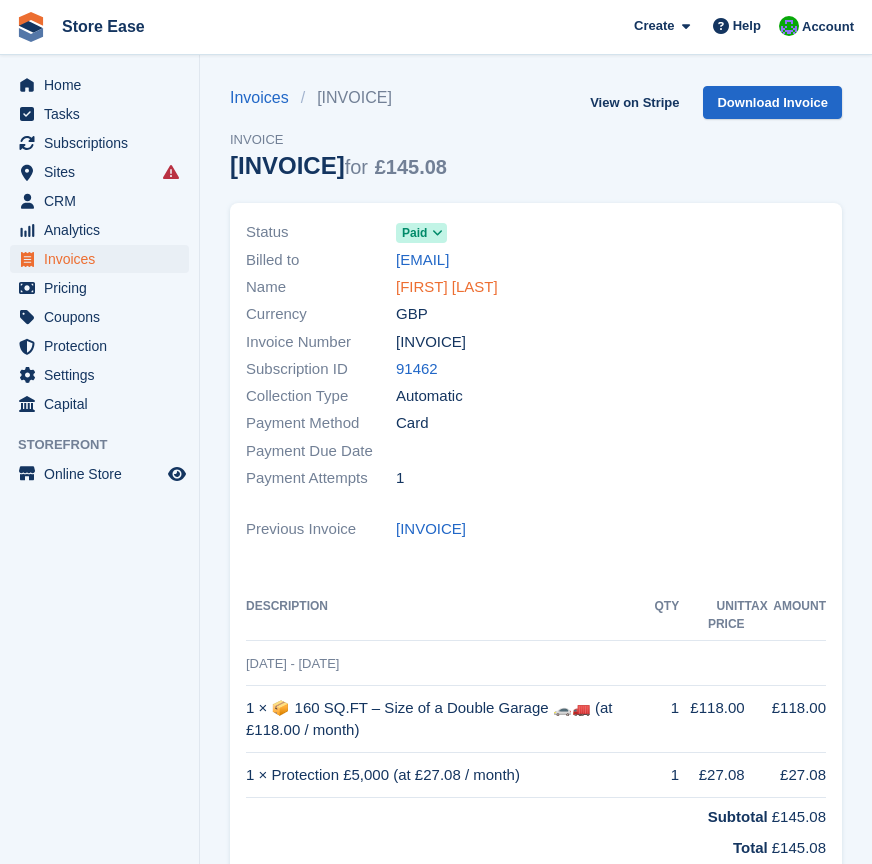 click on "[FIRST] [LAST]" at bounding box center (447, 287) 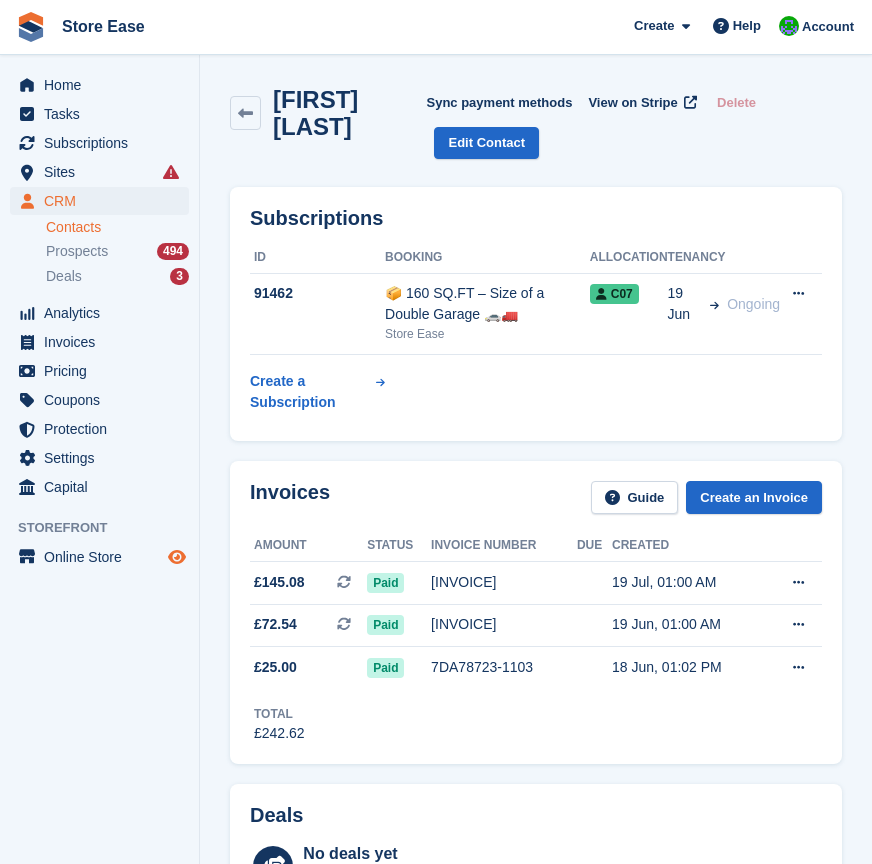 click at bounding box center [177, 557] 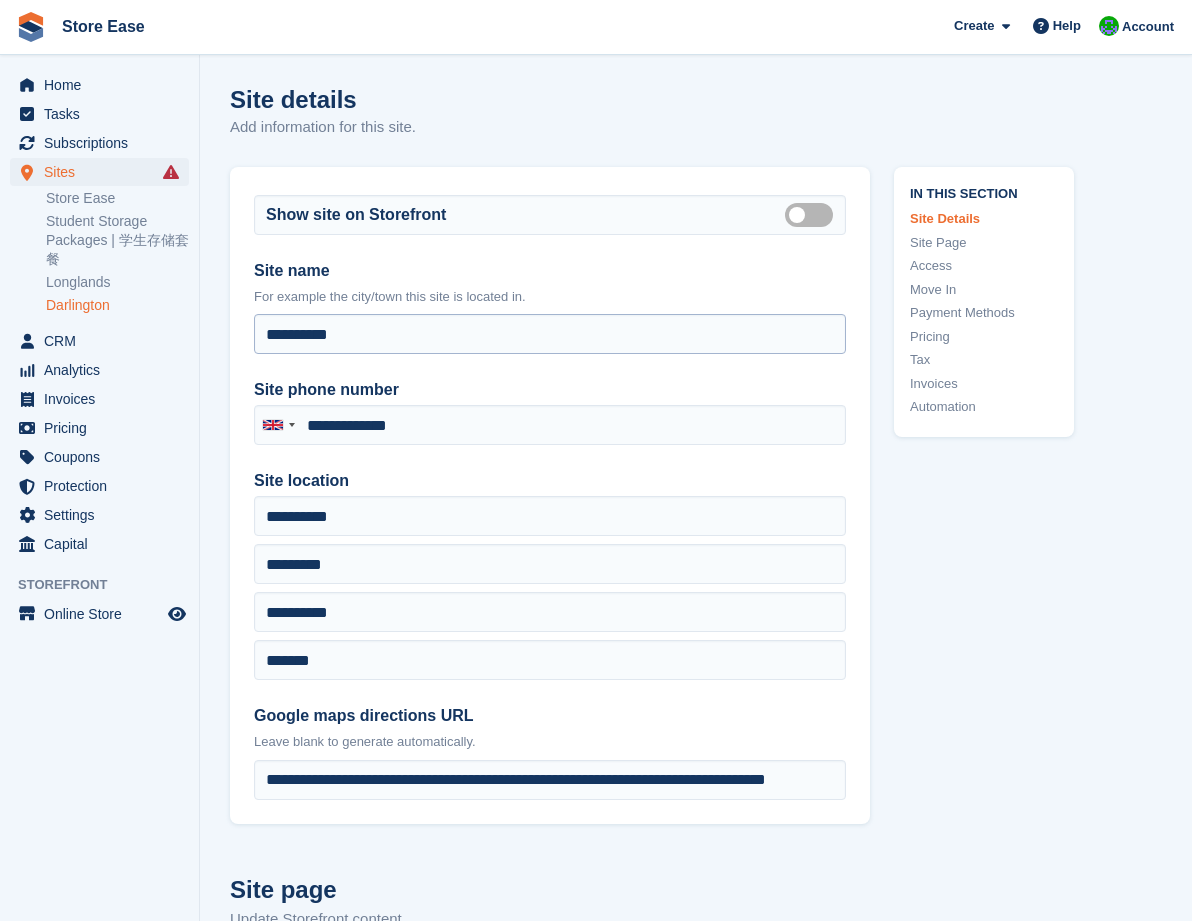 scroll, scrollTop: 0, scrollLeft: 0, axis: both 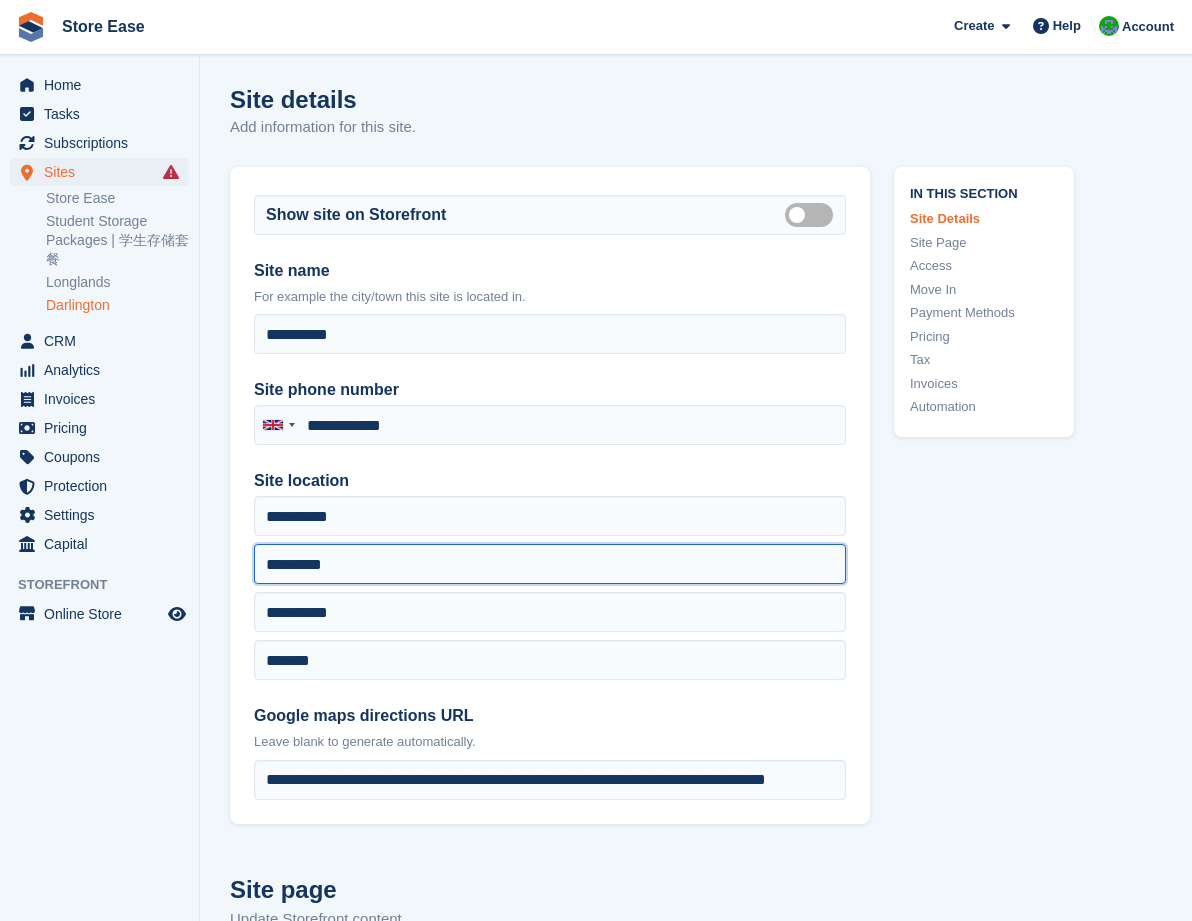 click on "*********" at bounding box center (550, 564) 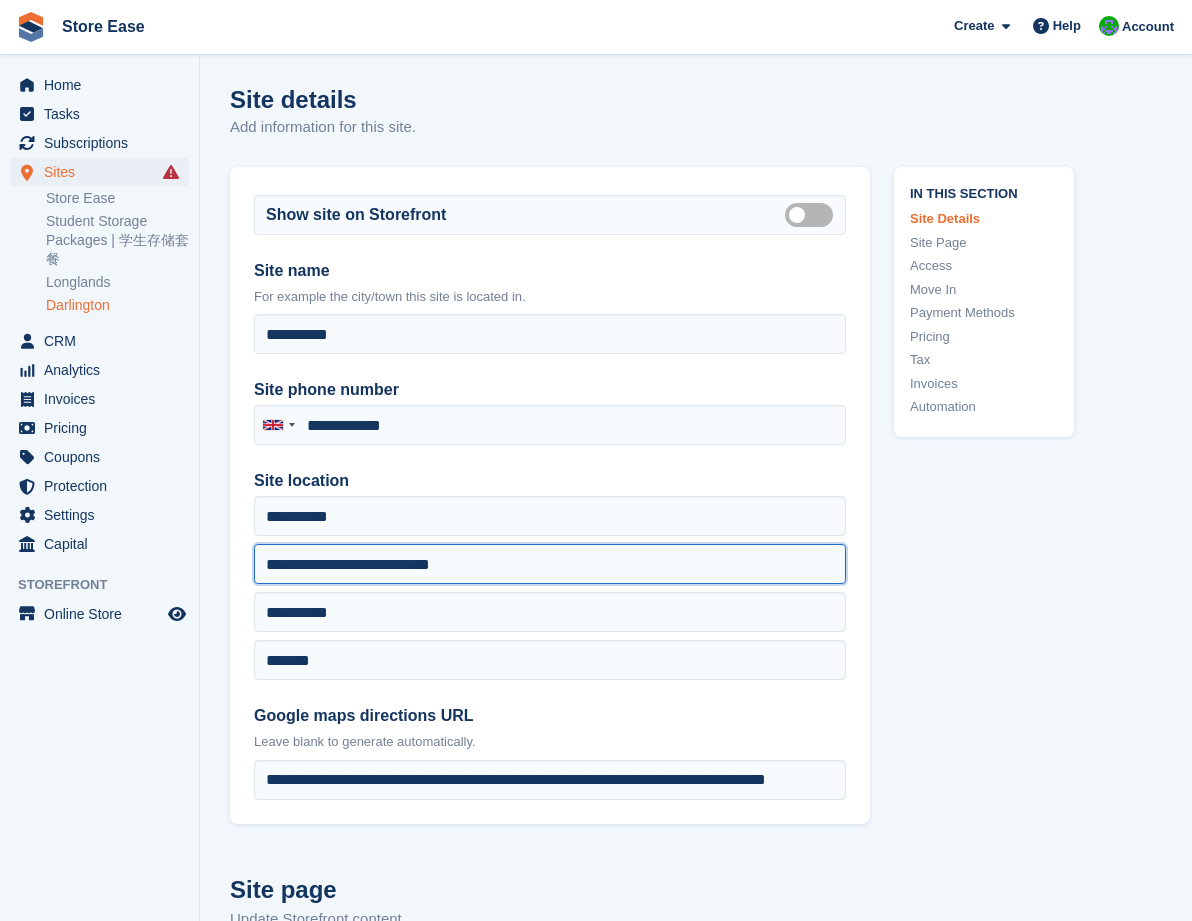 type on "**********" 